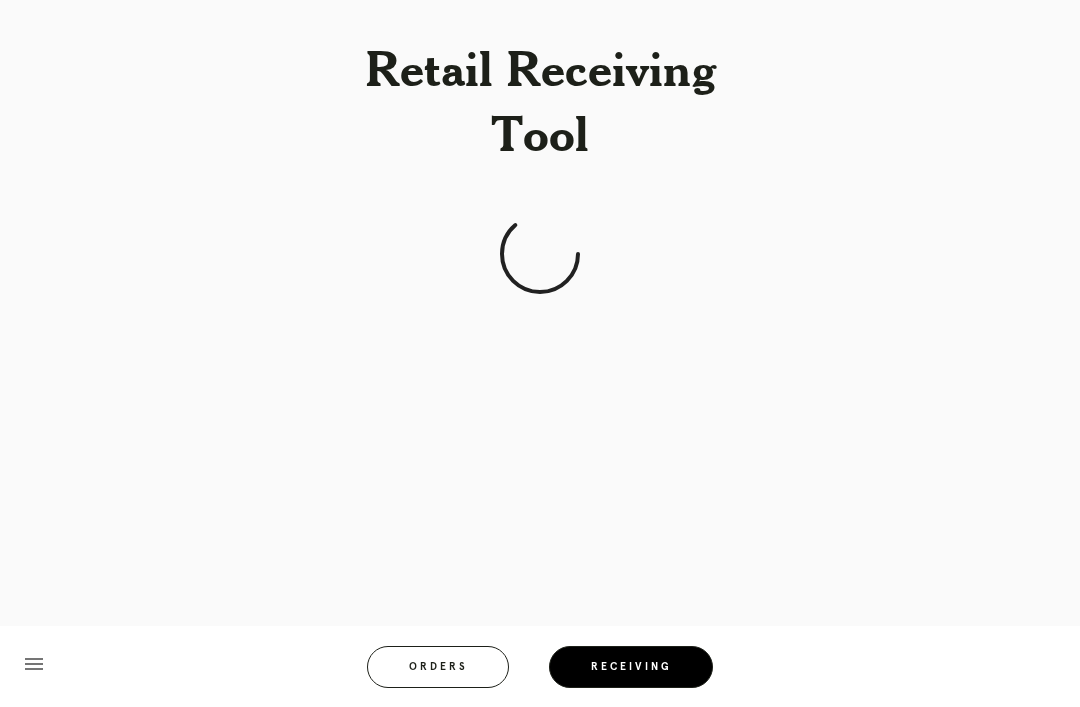 scroll, scrollTop: 68, scrollLeft: 0, axis: vertical 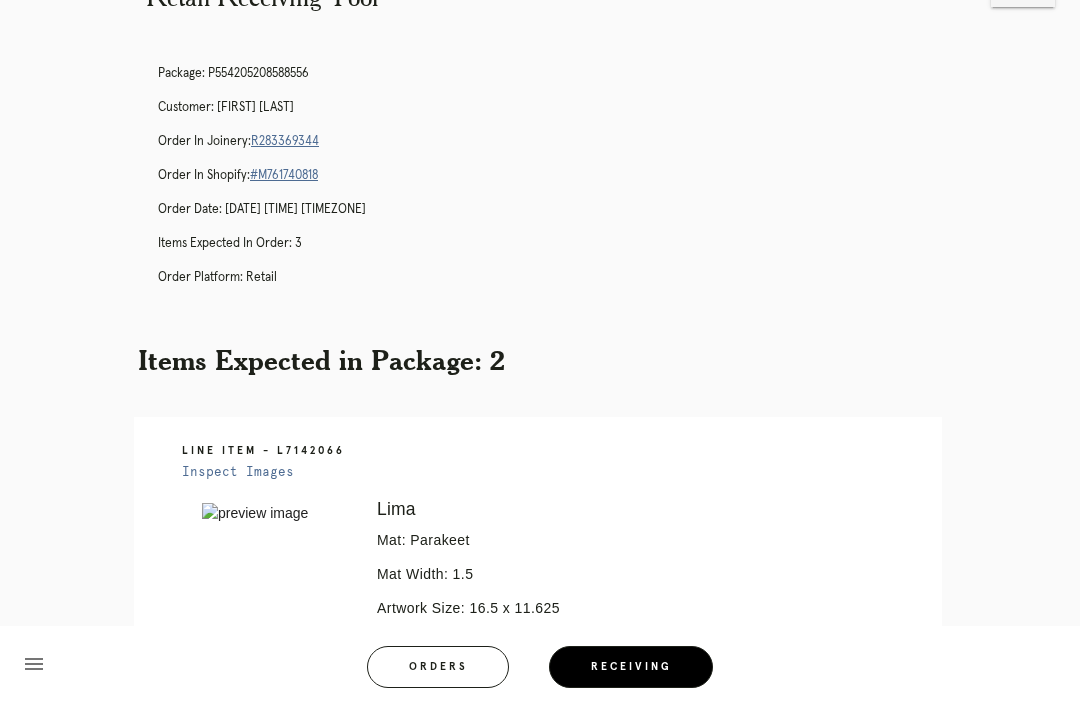 click on "Receiving" at bounding box center [631, 667] 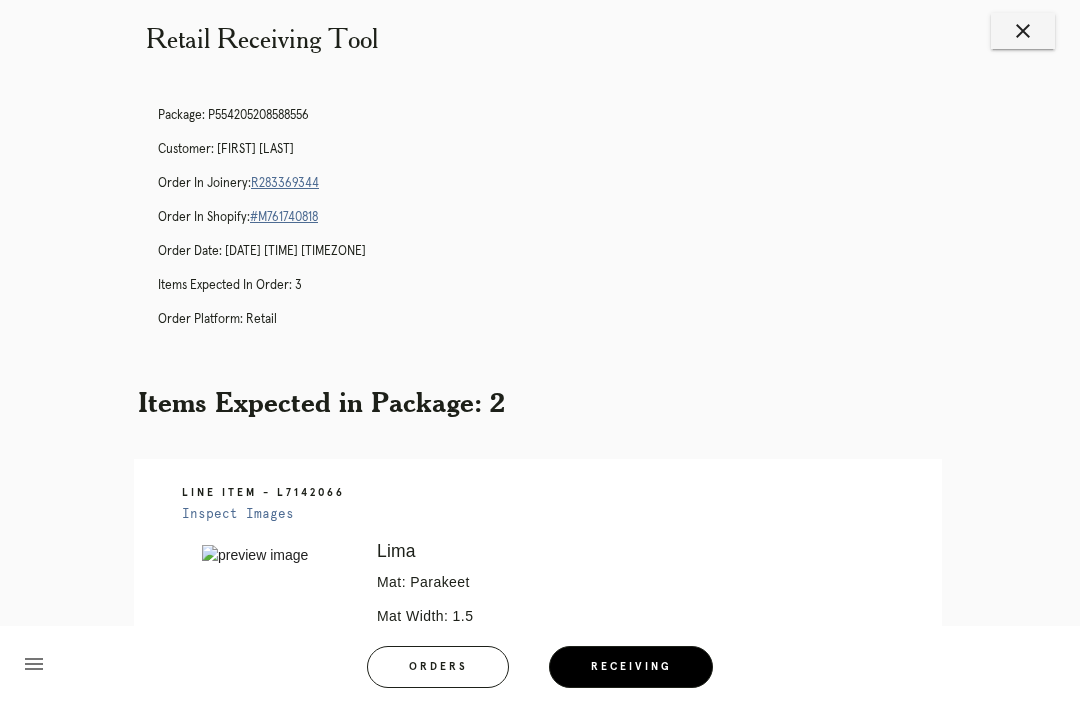 scroll, scrollTop: 0, scrollLeft: 0, axis: both 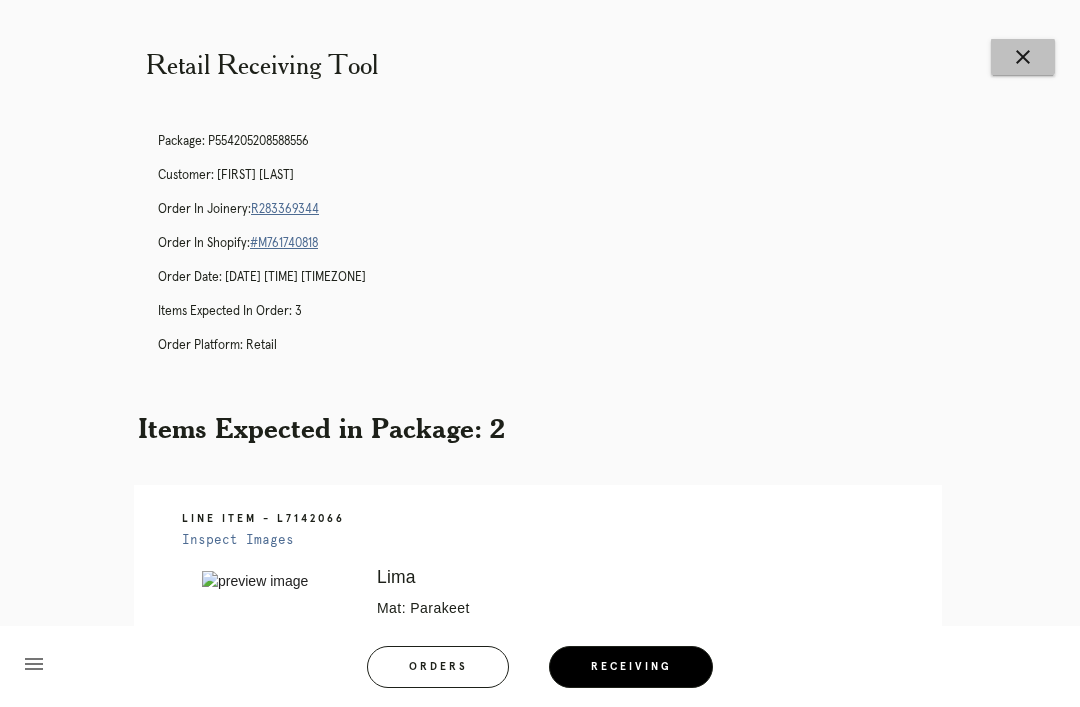 click on "close" at bounding box center [1023, 57] 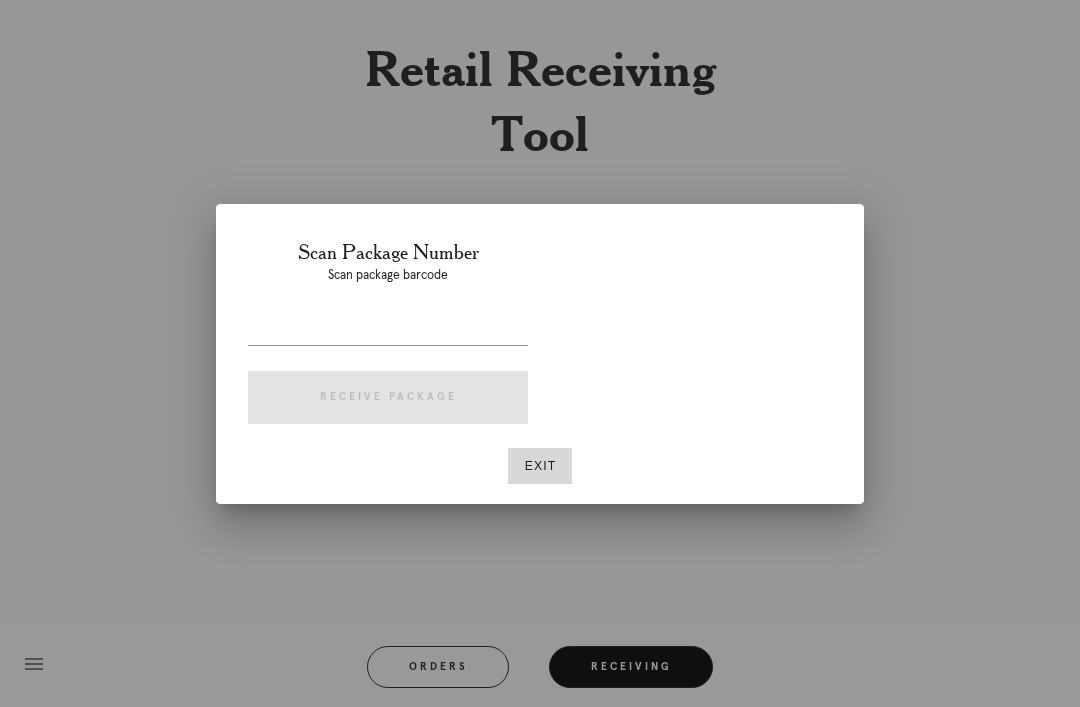 scroll, scrollTop: 0, scrollLeft: 0, axis: both 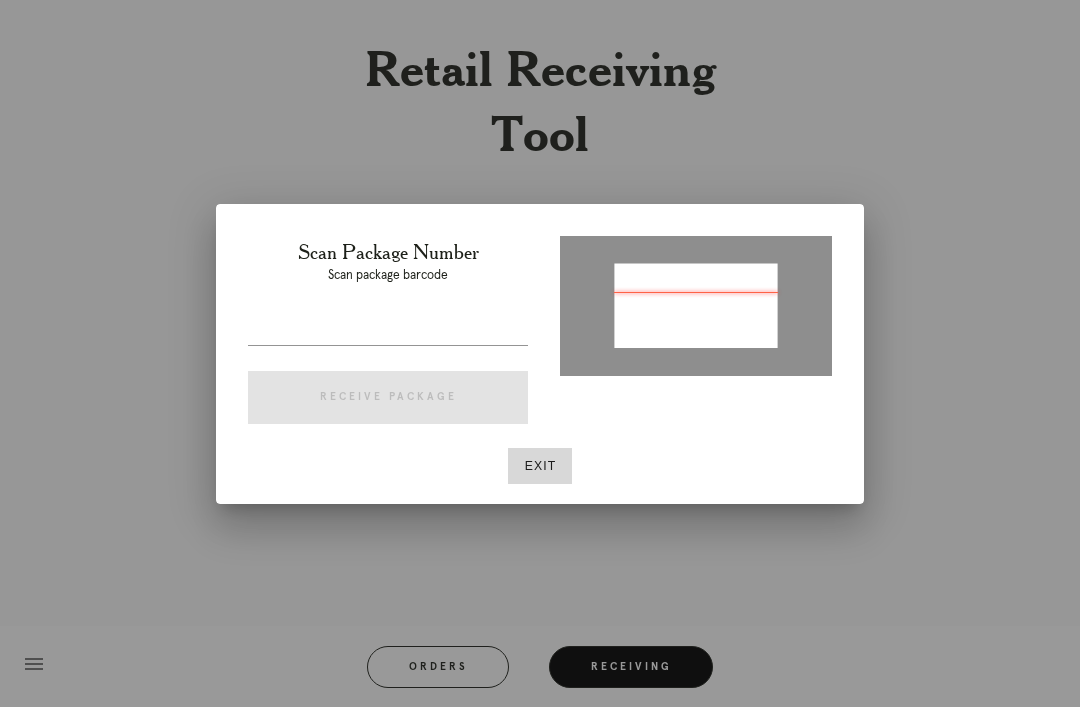 type on "[ORDER_ID]" 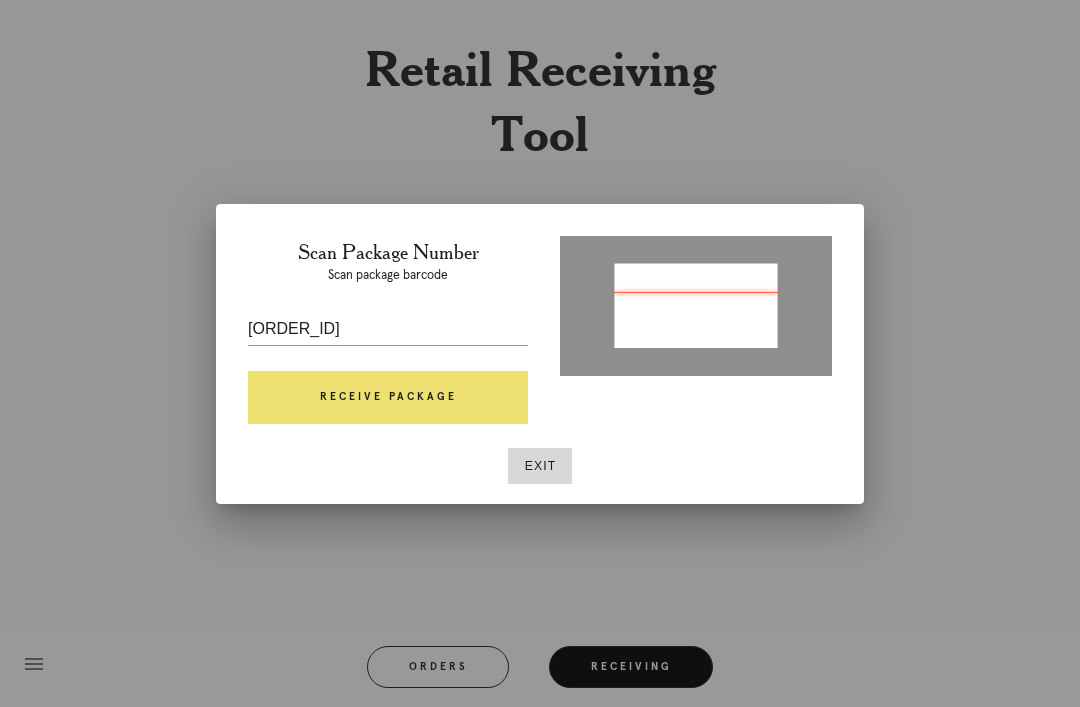 click on "Receive Package" at bounding box center [388, 398] 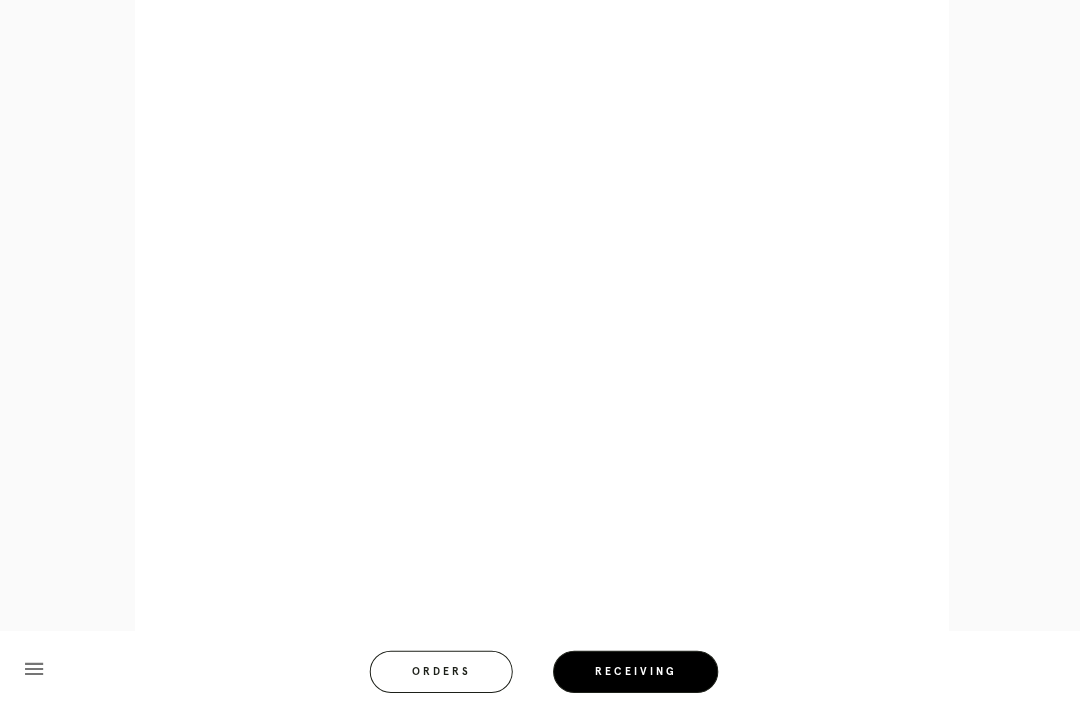 scroll, scrollTop: 1055, scrollLeft: 0, axis: vertical 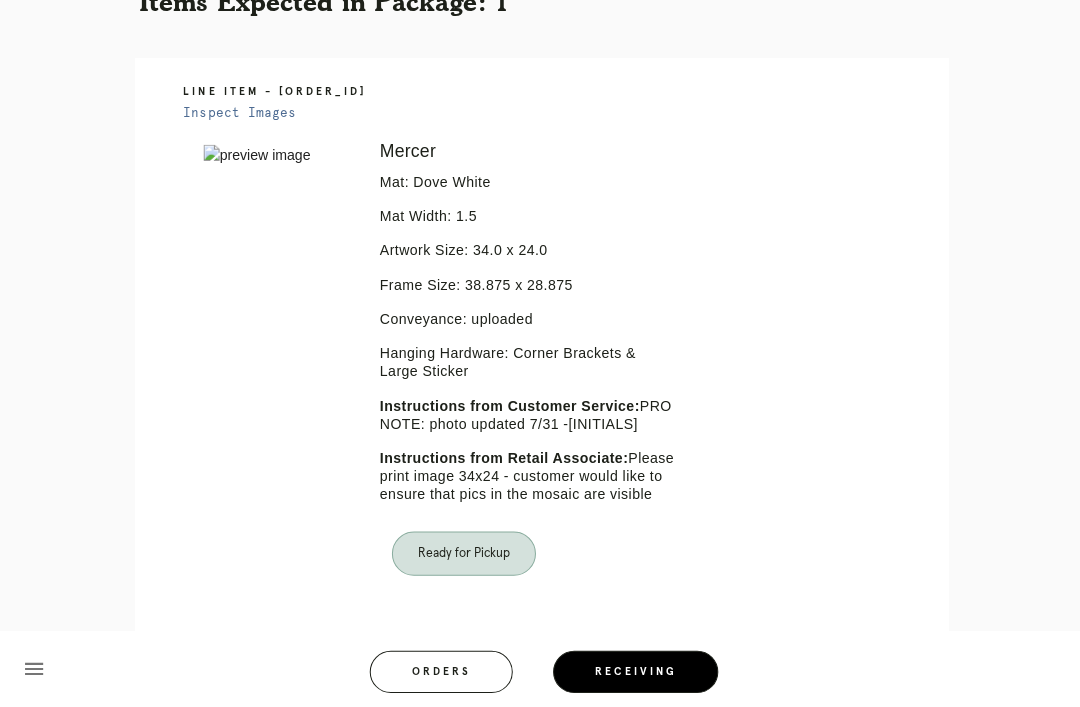 click on "Receiving" at bounding box center (631, 667) 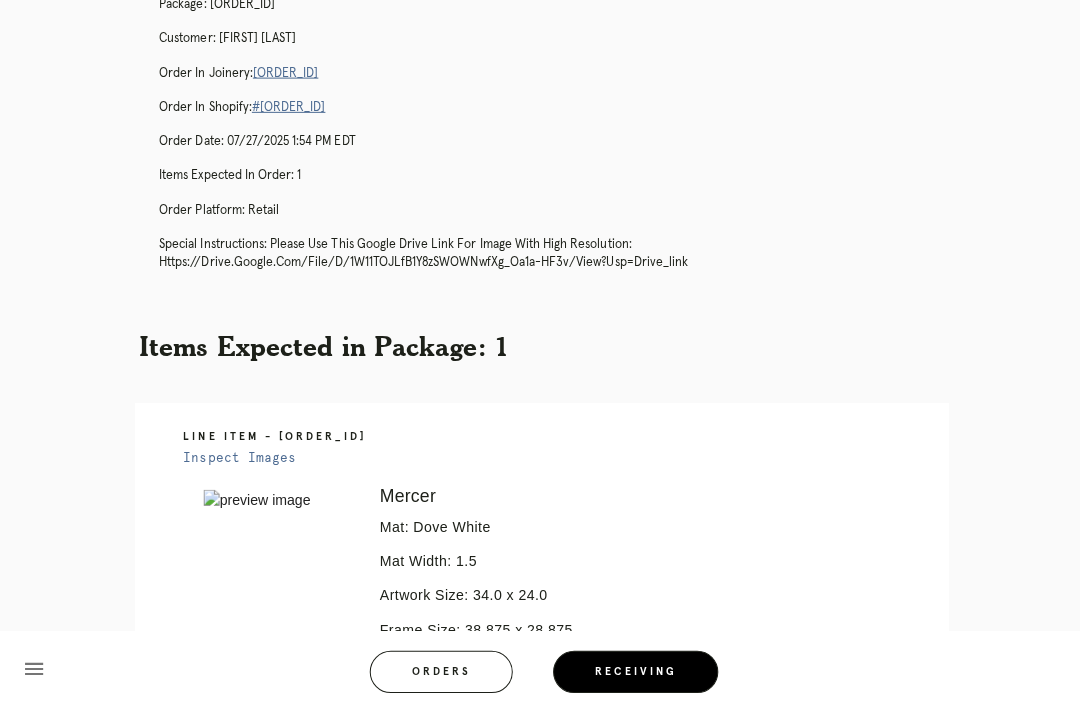 scroll, scrollTop: 39, scrollLeft: 0, axis: vertical 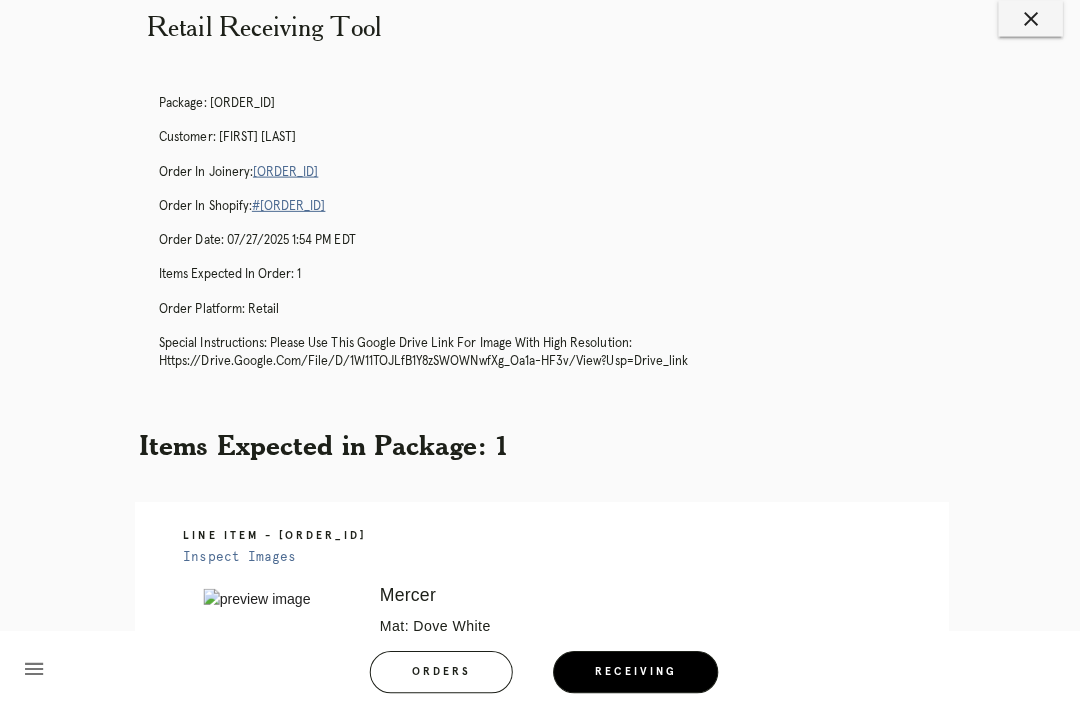click on "close" at bounding box center (1023, 18) 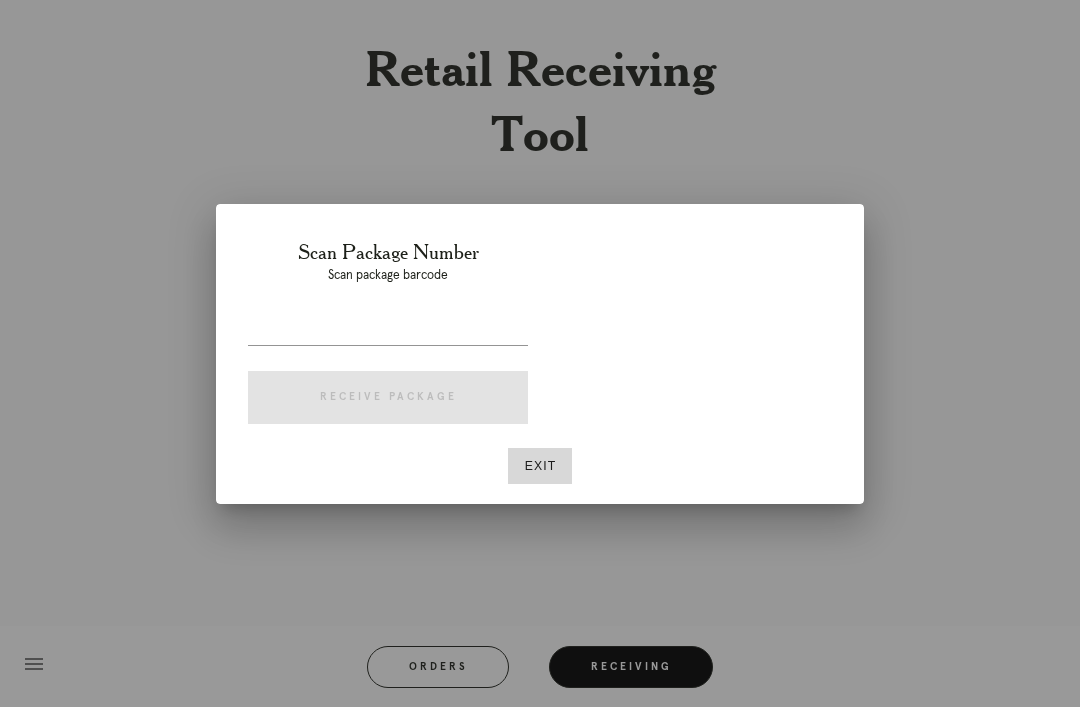scroll, scrollTop: 39, scrollLeft: 0, axis: vertical 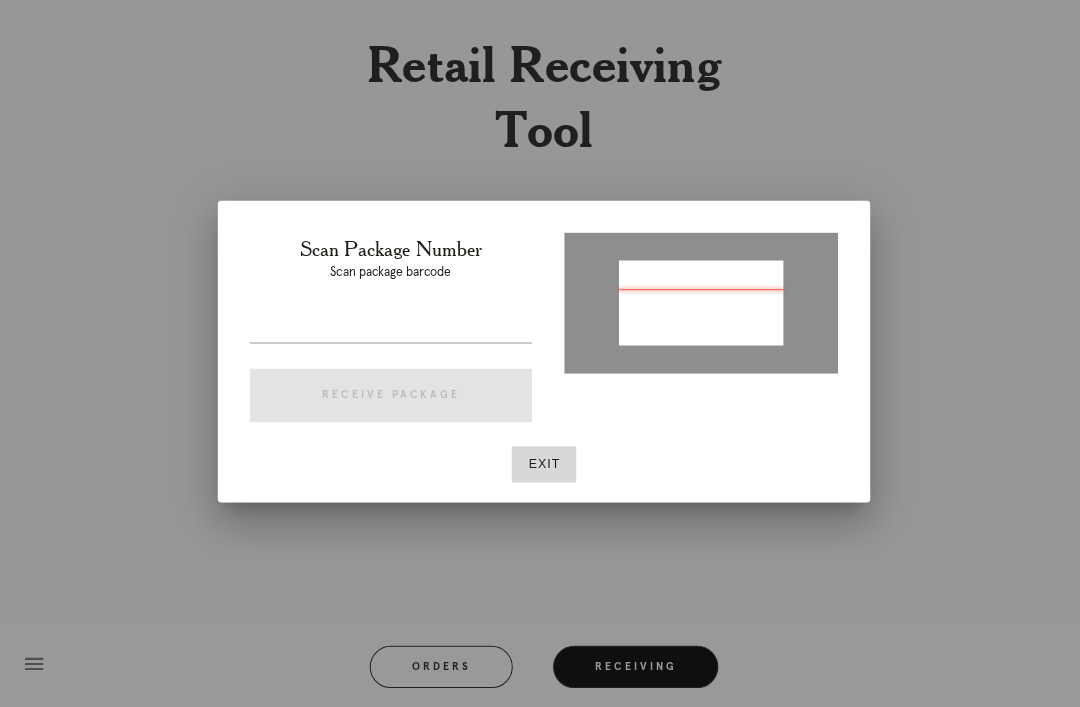 type on "[PHONE]" 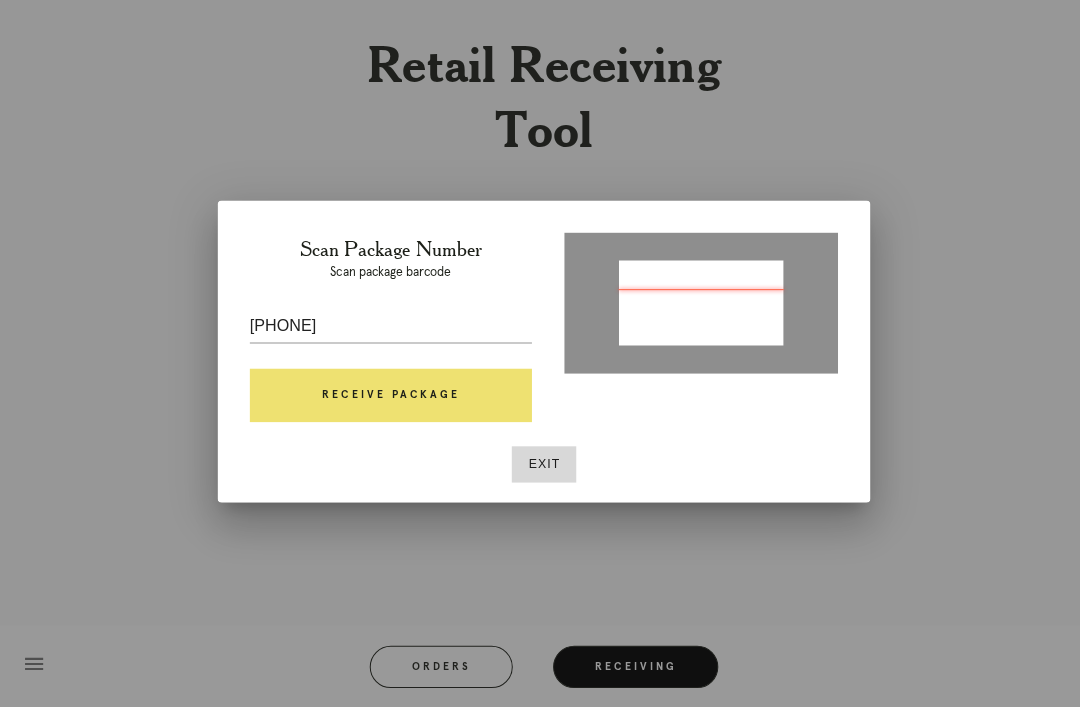 click on "Receive Package" at bounding box center (388, 398) 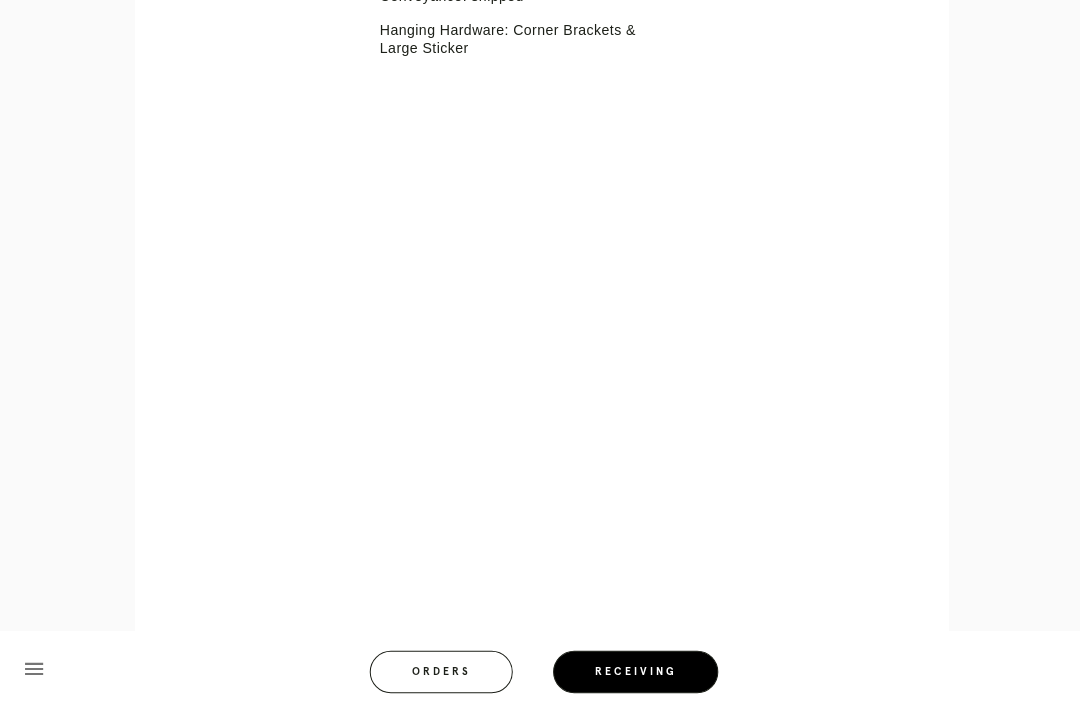 scroll, scrollTop: 746, scrollLeft: 0, axis: vertical 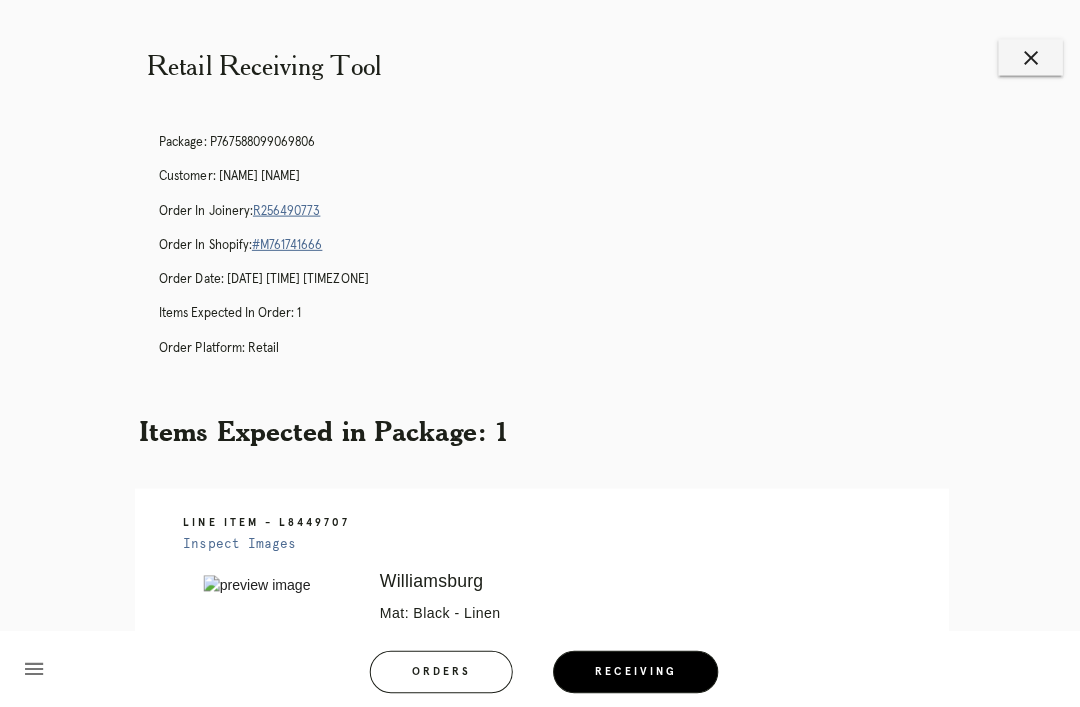 click on "close" at bounding box center [1023, 57] 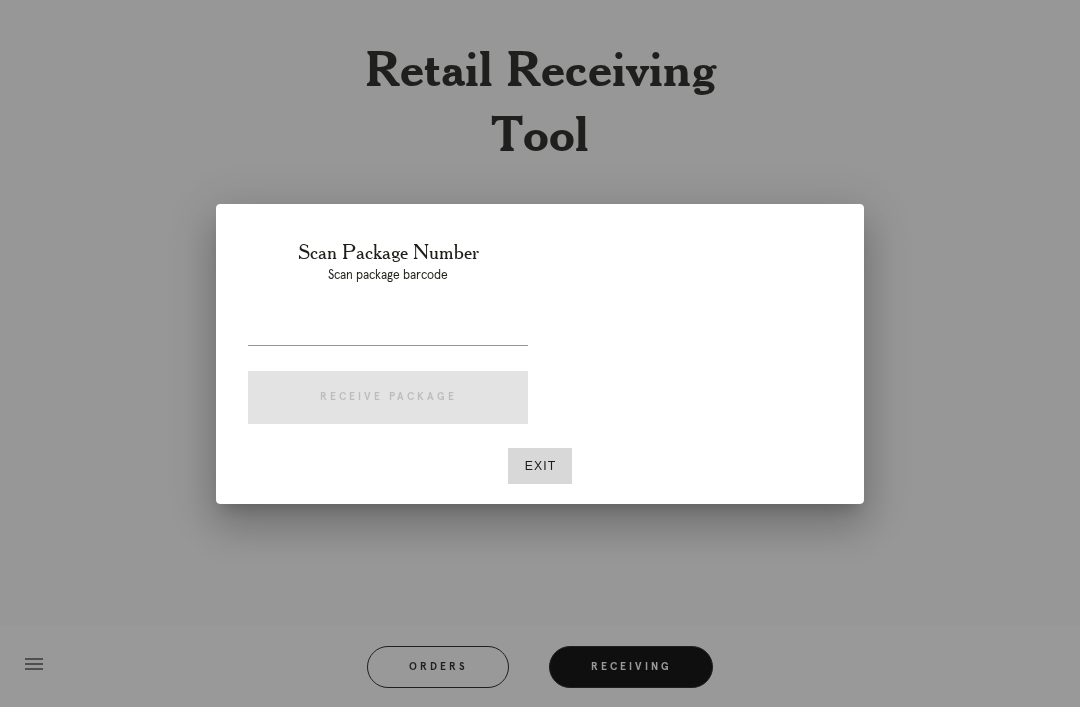 scroll, scrollTop: 0, scrollLeft: 0, axis: both 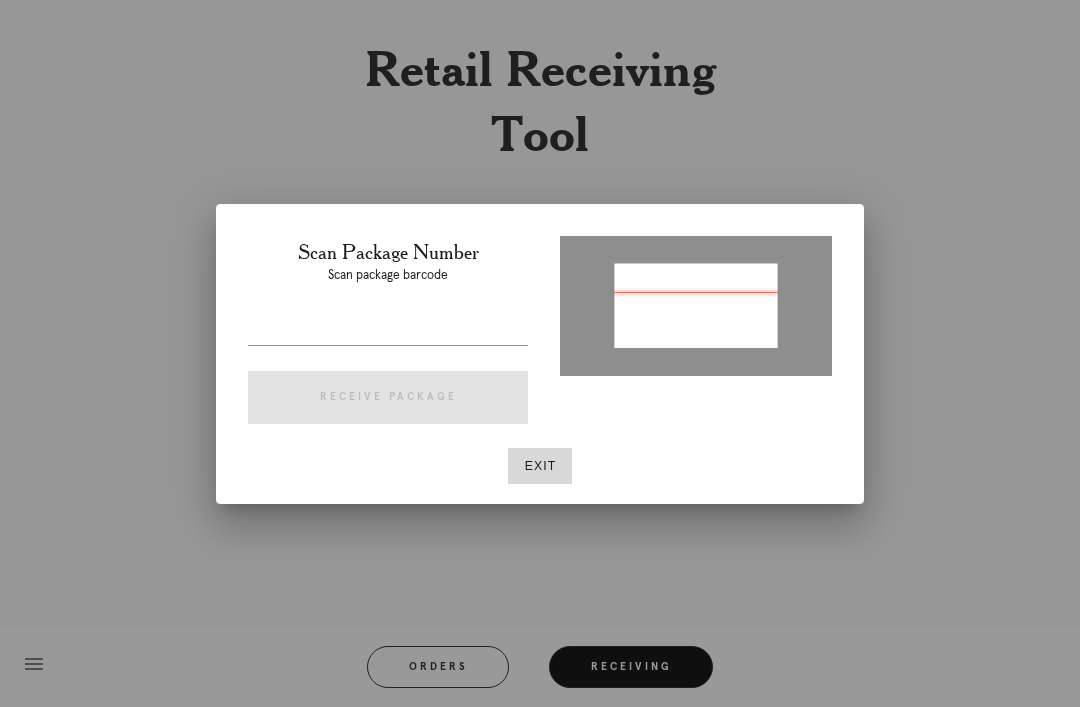 type on "P660171658728733" 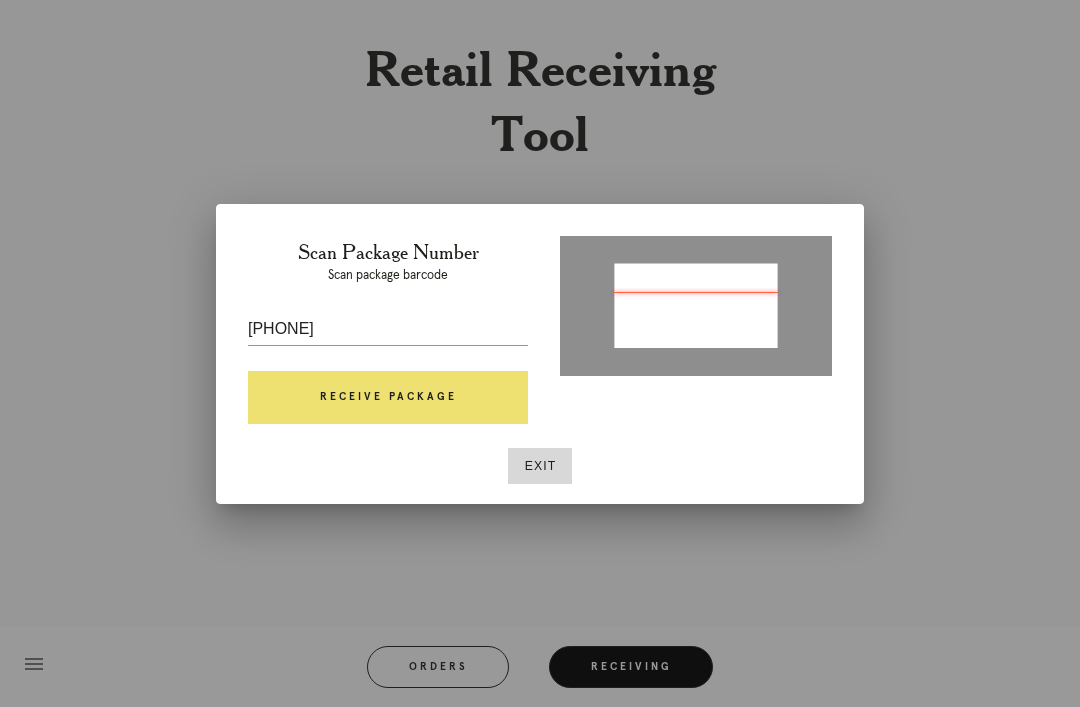 click on "Receive Package" at bounding box center [388, 398] 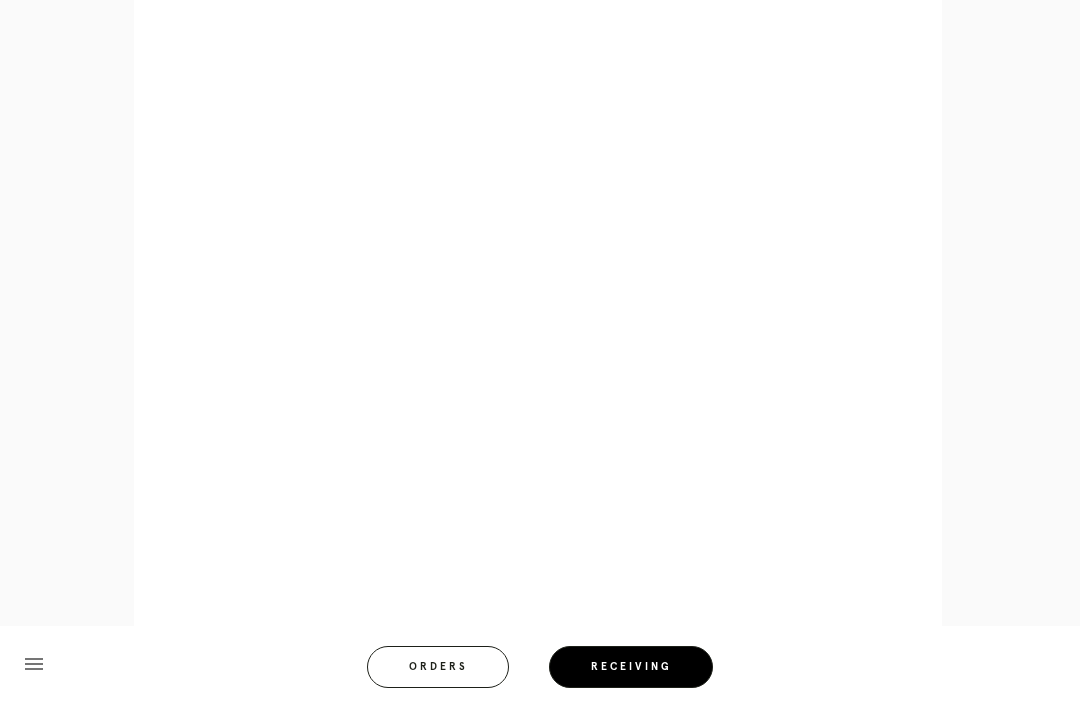scroll, scrollTop: 945, scrollLeft: 0, axis: vertical 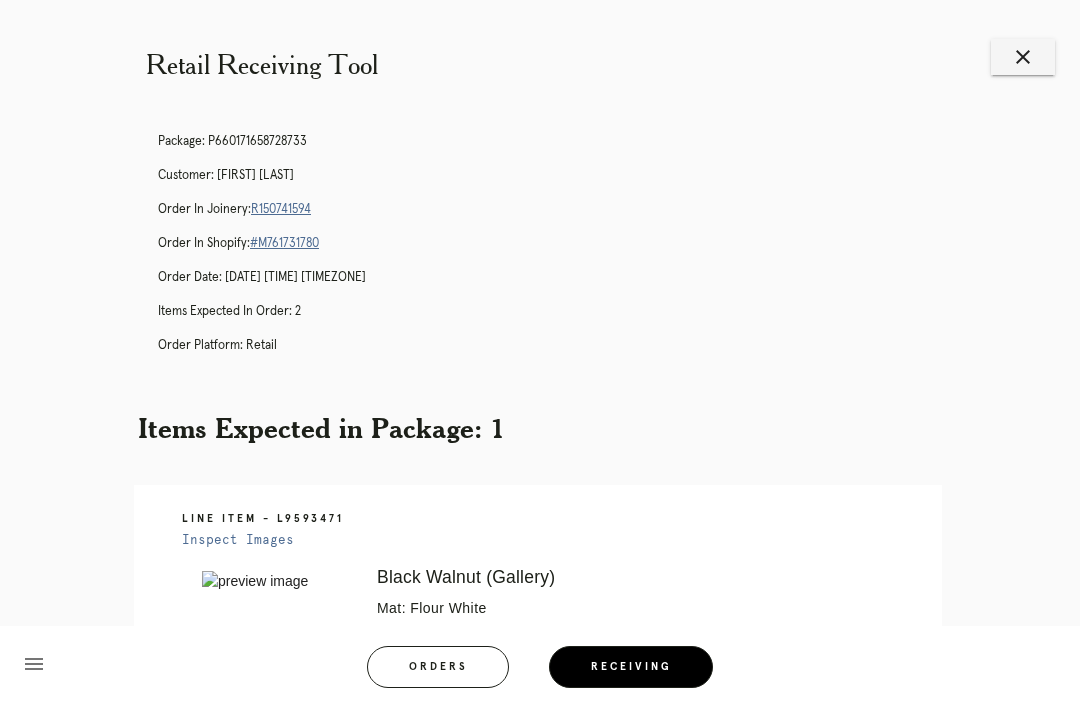 click on "Receiving" at bounding box center (631, 667) 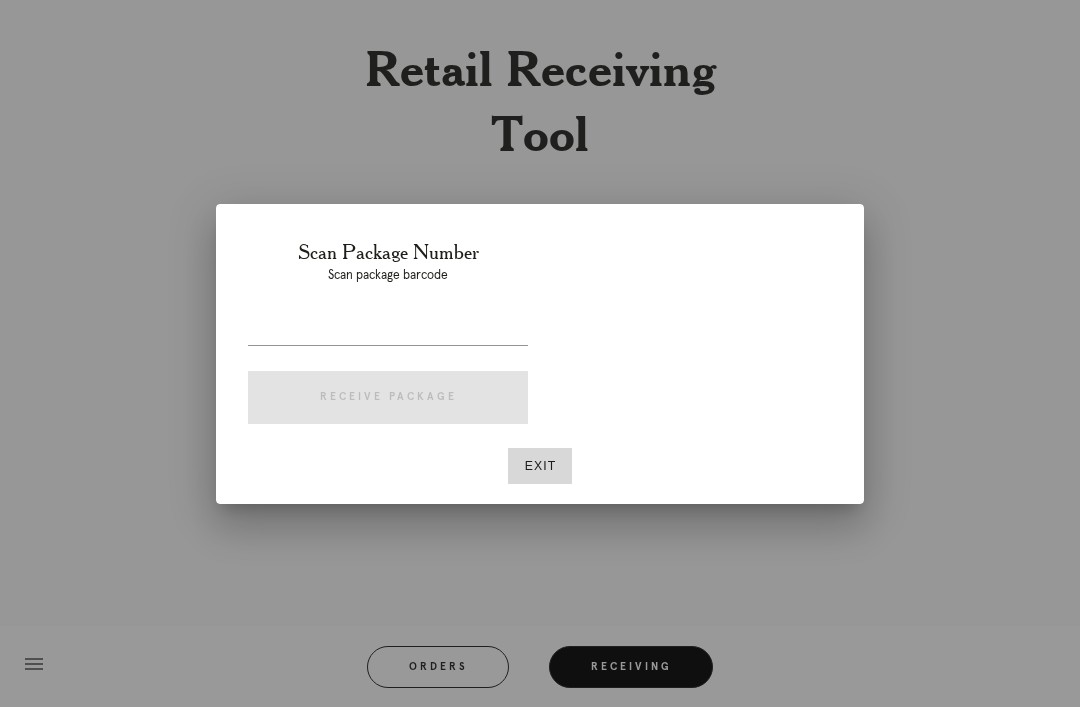 scroll, scrollTop: 64, scrollLeft: 0, axis: vertical 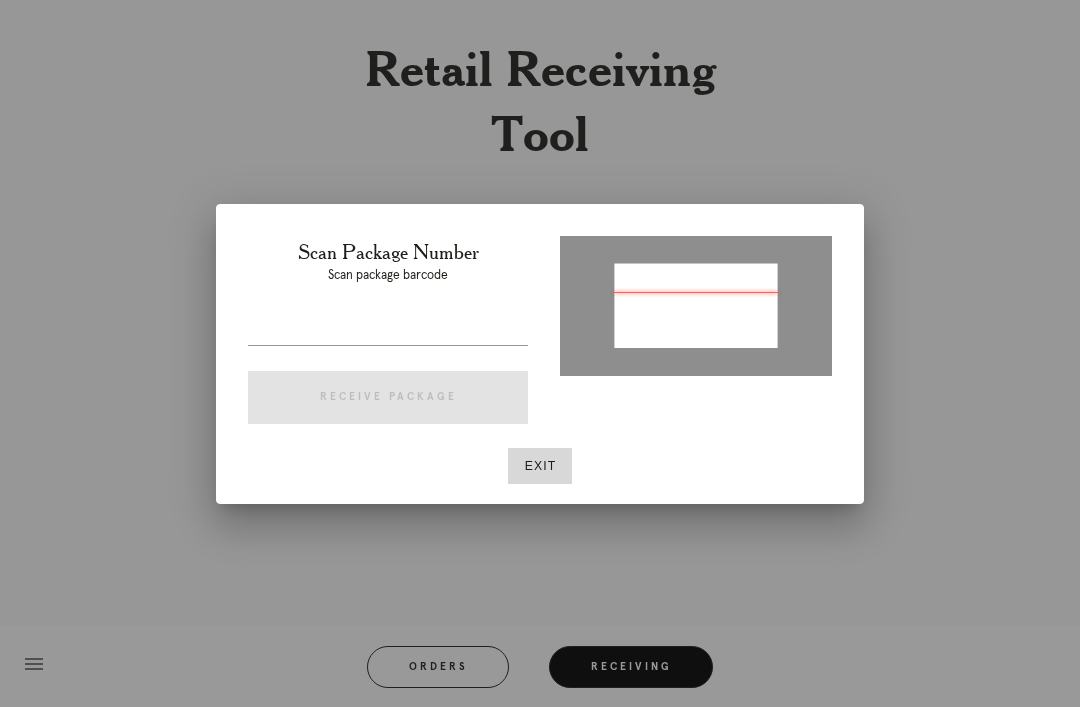 type on "[ORDER_ID]" 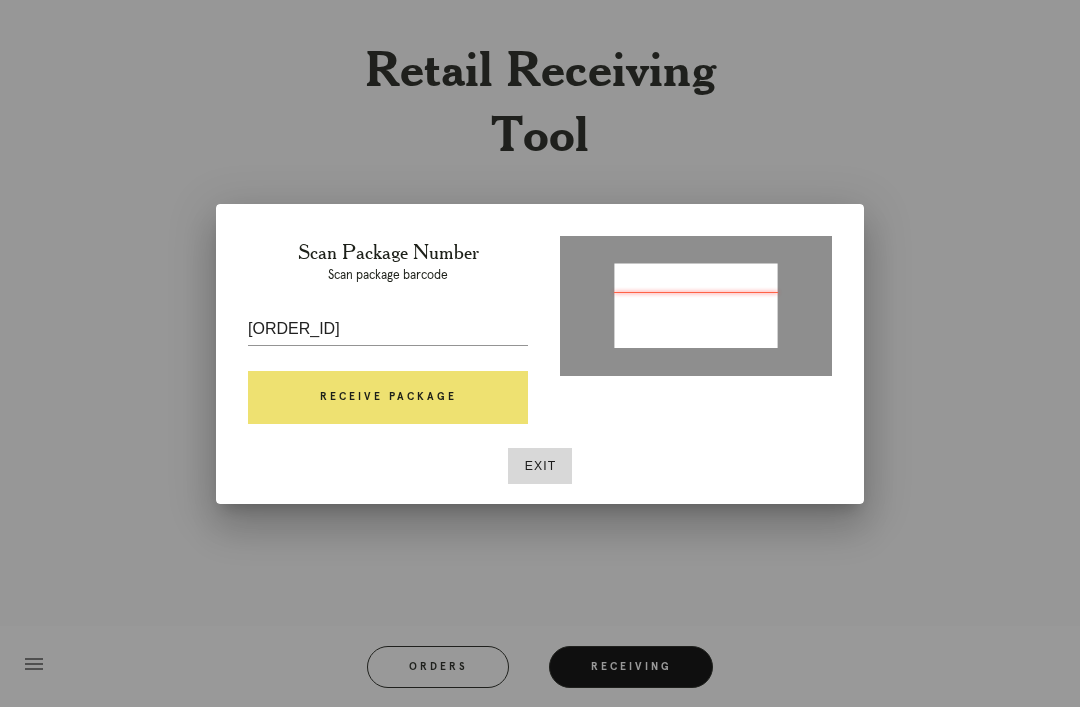 click on "Receive Package" at bounding box center [388, 398] 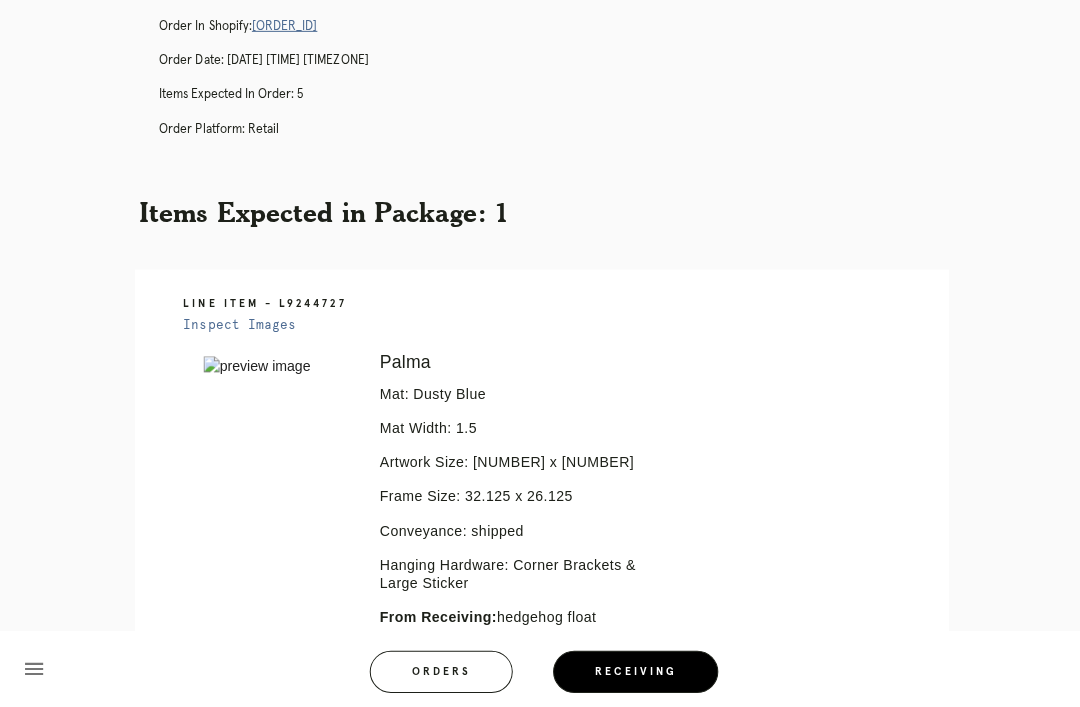 scroll, scrollTop: 216, scrollLeft: 0, axis: vertical 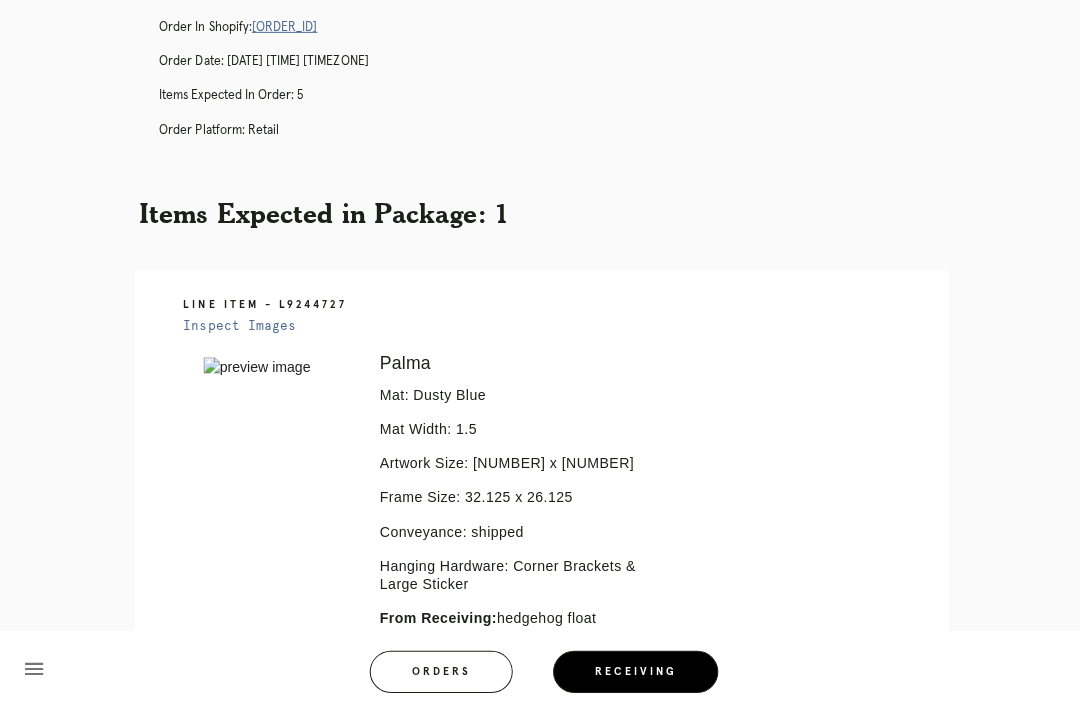 click on "Line Item - L9244727
Inspect Images
Error retreiving frame spec #9796942
Palma
Mat: Dusty Blue
Mat Width: 1.5
Artwork Size:
28.0
x
22.0
Frame Size:
32.125
x
26.125
Conveyance: shipped
Hanging Hardware: Corner Brackets & Large Sticker
From Receiving:
hedgehog float" at bounding box center [538, 556] 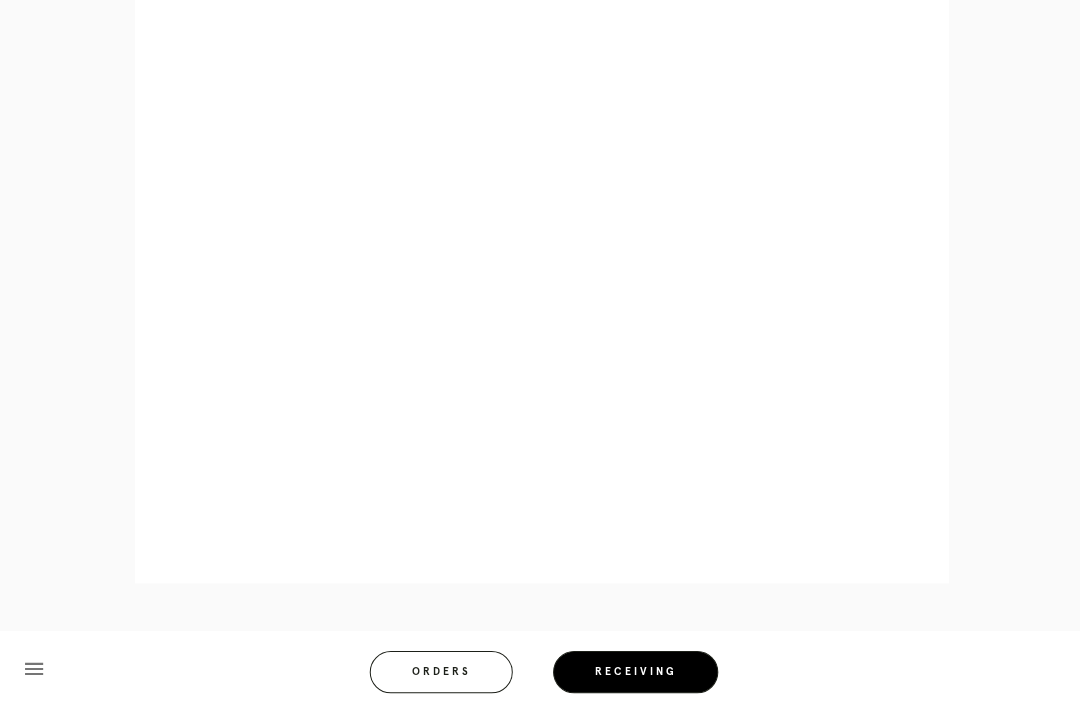 scroll, scrollTop: 898, scrollLeft: 0, axis: vertical 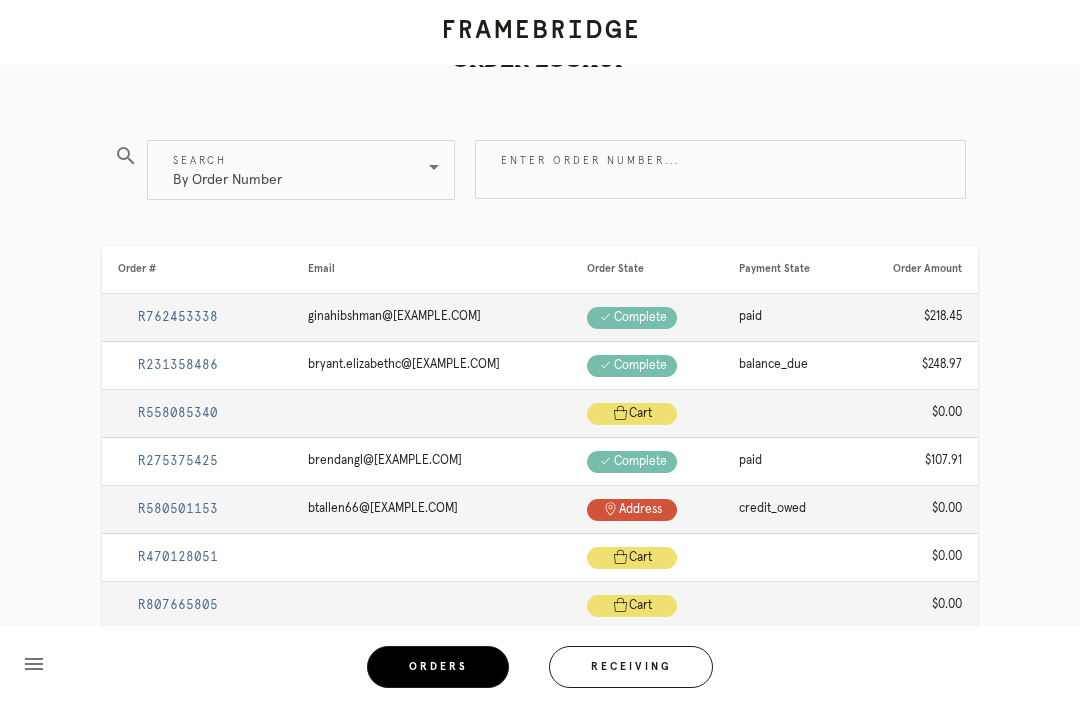 click on "Enter order number..." at bounding box center (720, 169) 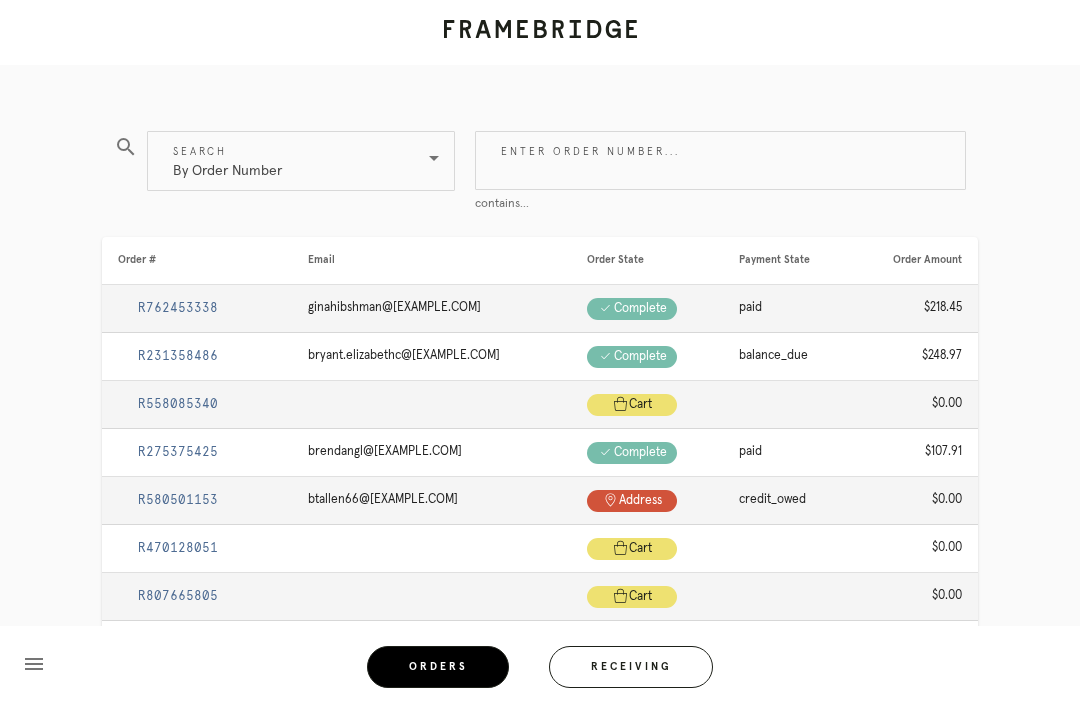 scroll, scrollTop: 60, scrollLeft: 0, axis: vertical 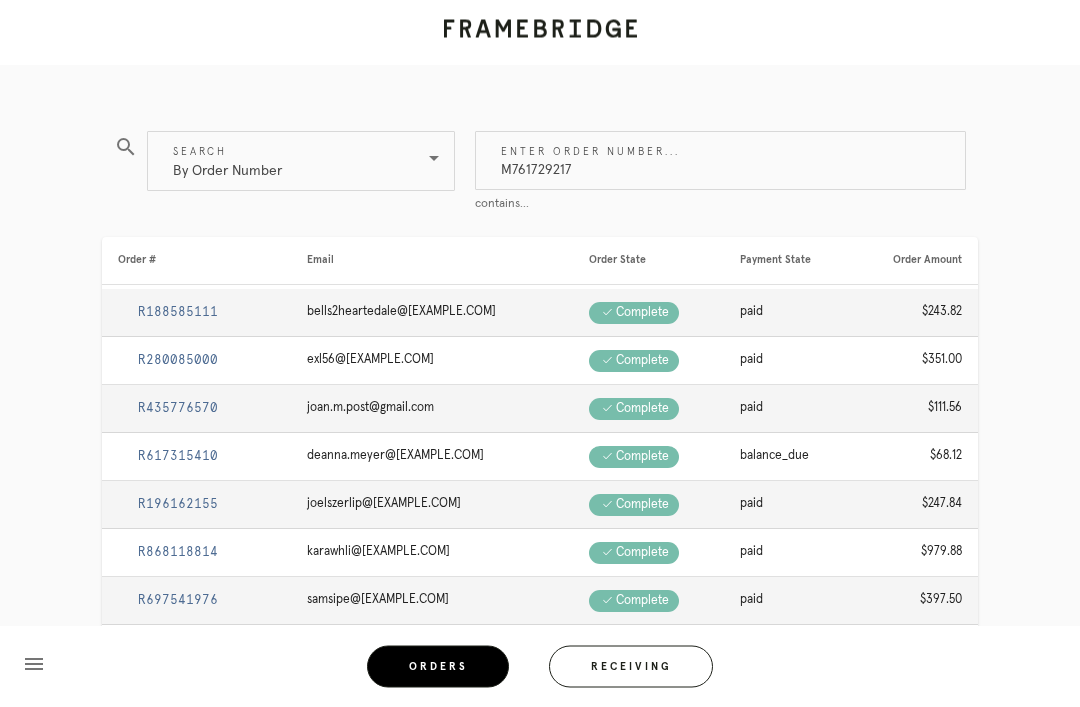 type on "M761729217" 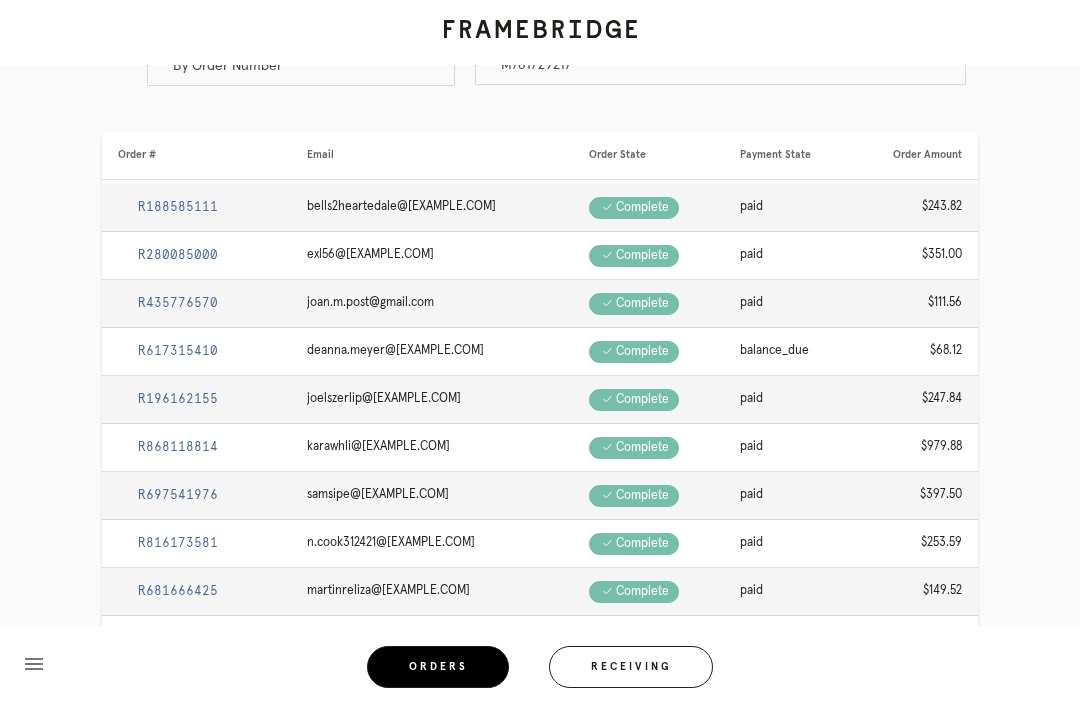scroll, scrollTop: 64, scrollLeft: 0, axis: vertical 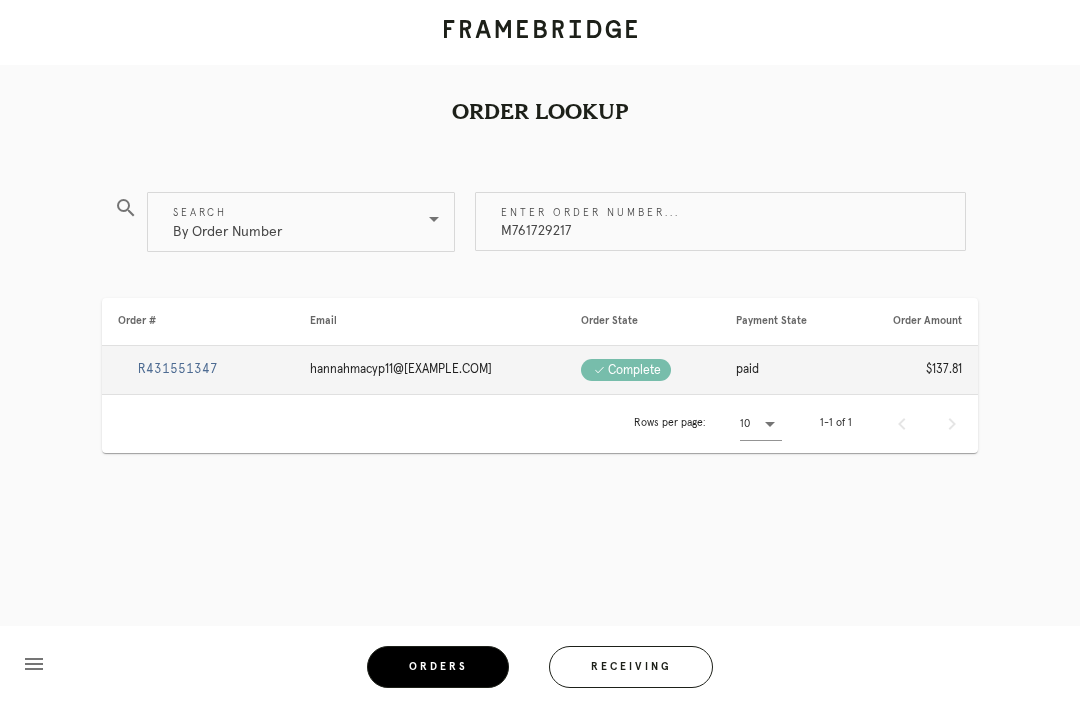 click on "R431551347" at bounding box center [178, 369] 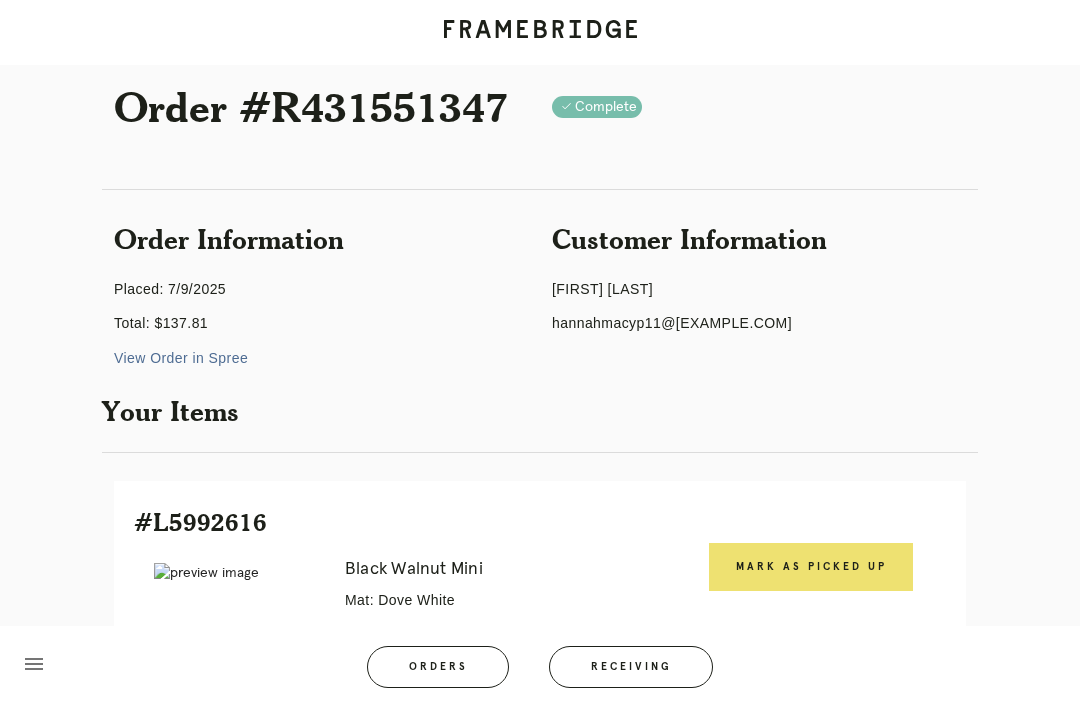 scroll, scrollTop: 39, scrollLeft: 0, axis: vertical 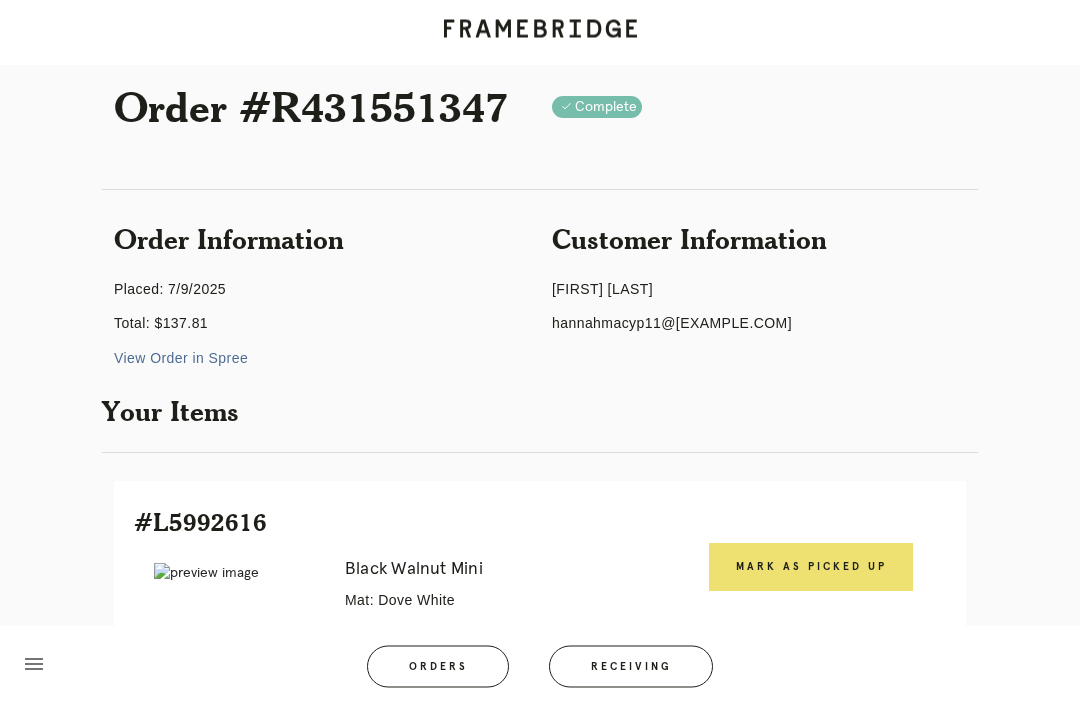 click on "#L5992616" at bounding box center [540, 523] 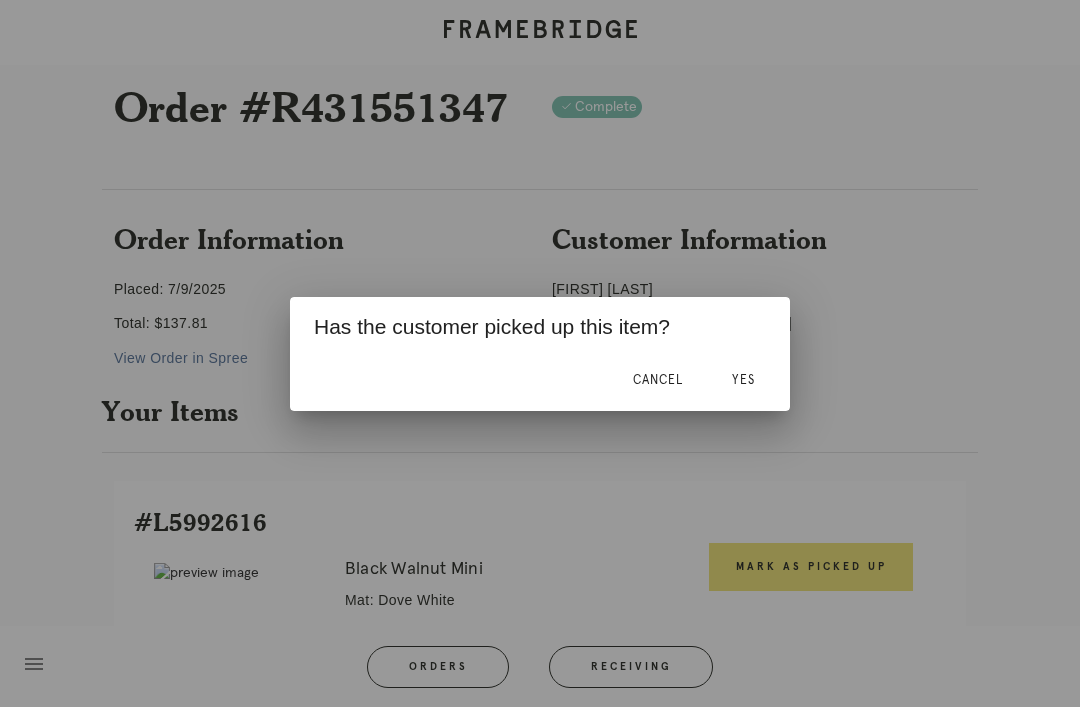 click on "Yes" at bounding box center (743, 381) 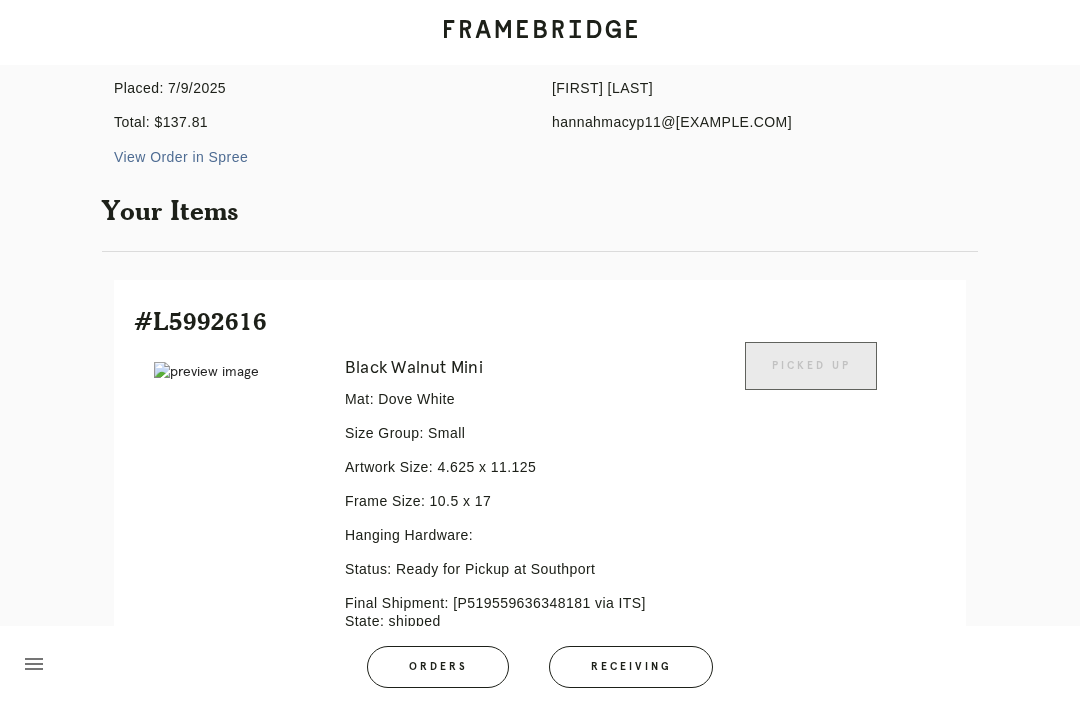 scroll, scrollTop: 0, scrollLeft: 0, axis: both 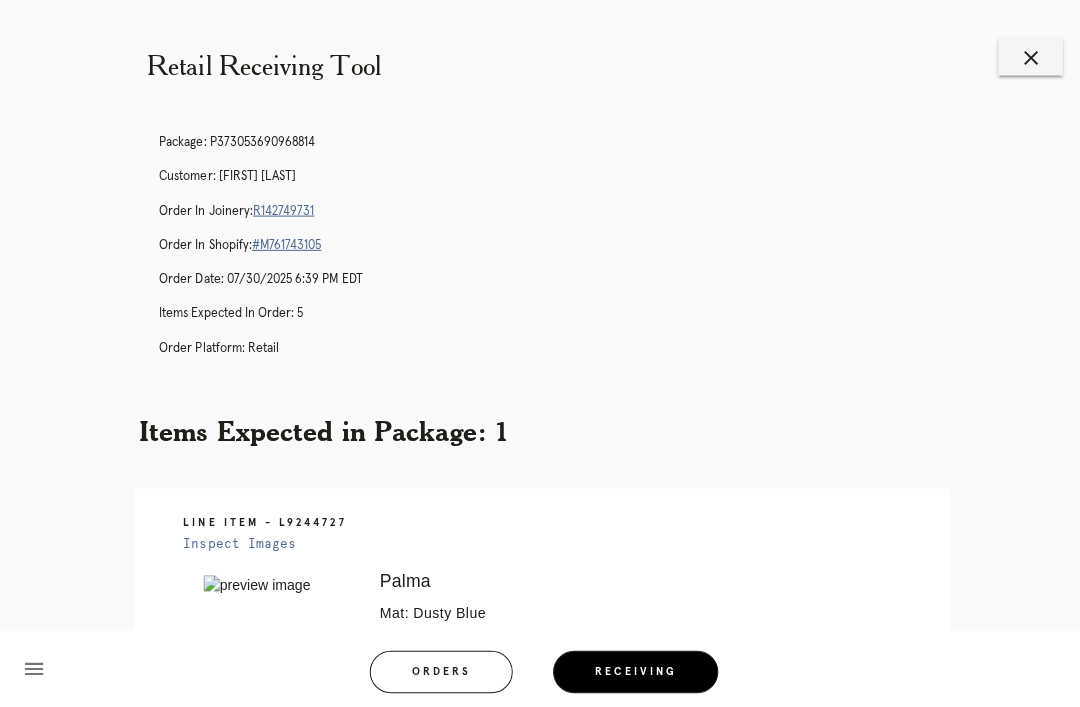 click on "Order in Joinery:
R142749731" at bounding box center [560, 210] 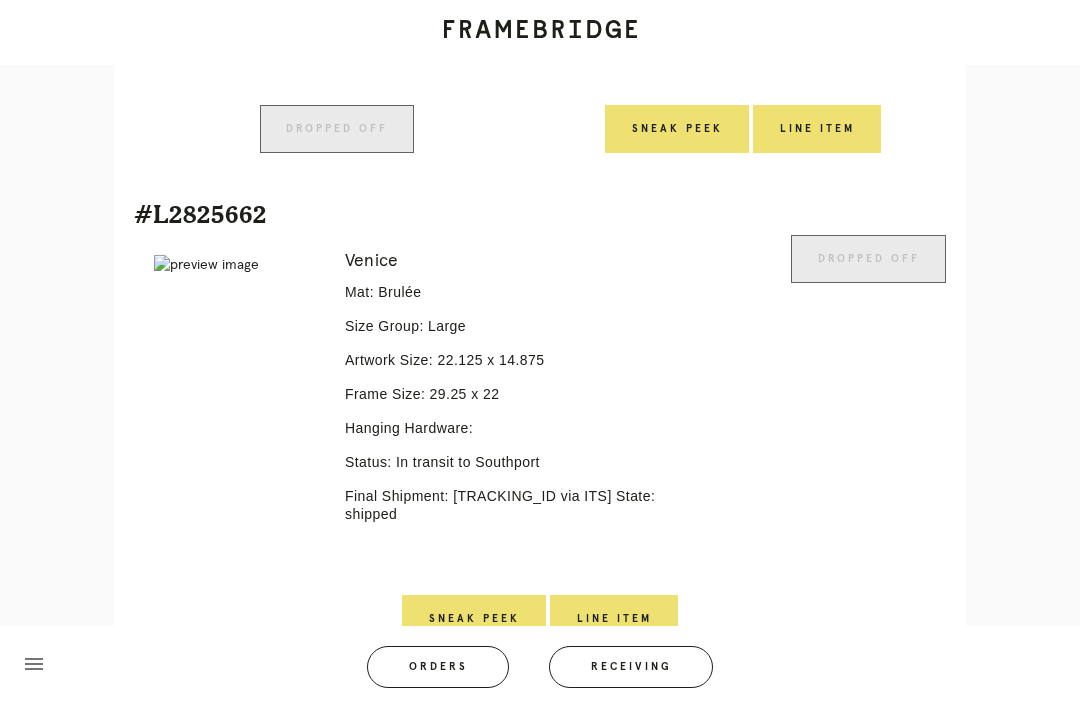 scroll, scrollTop: 2276, scrollLeft: 0, axis: vertical 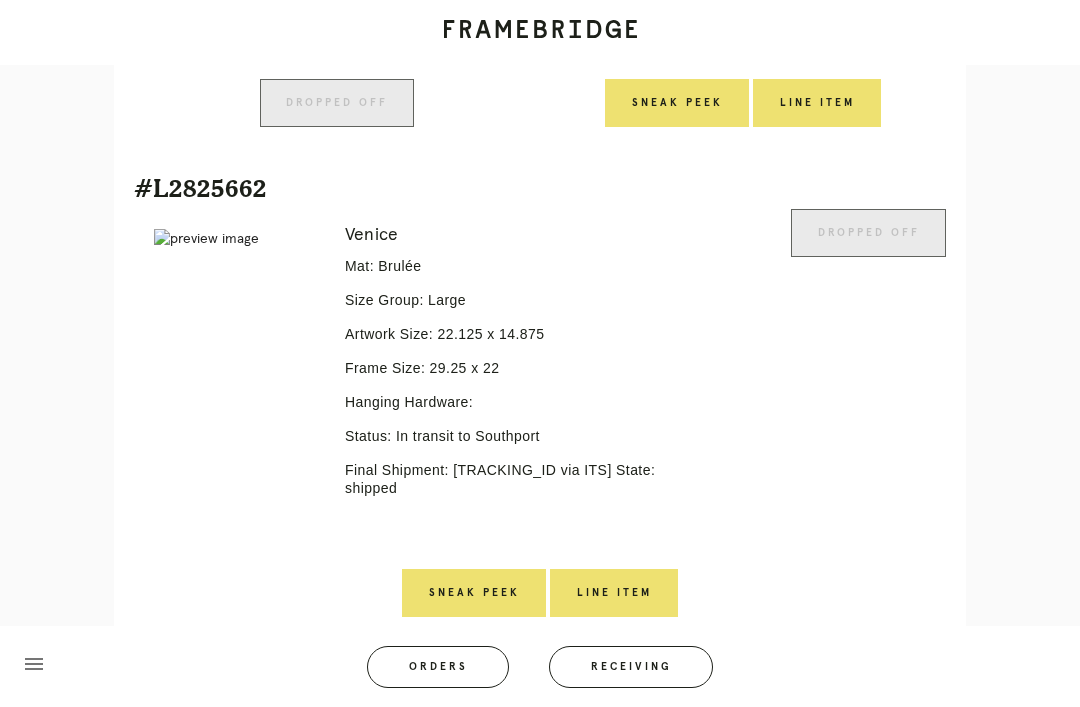 click on "Receiving" at bounding box center (631, 667) 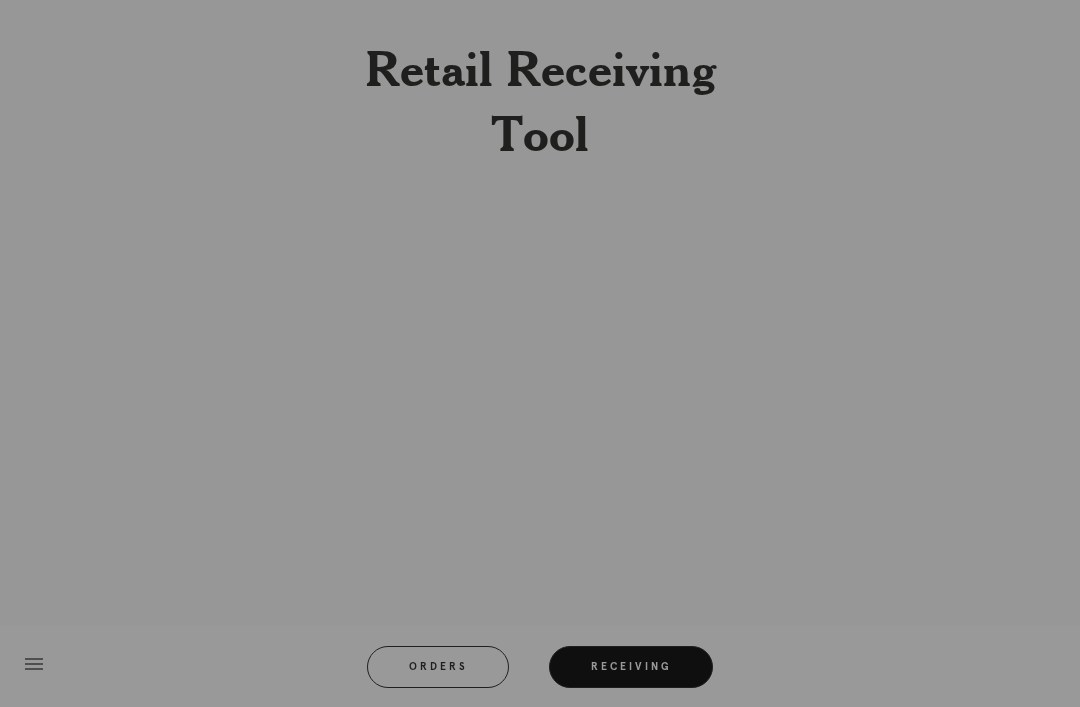 scroll, scrollTop: 0, scrollLeft: 0, axis: both 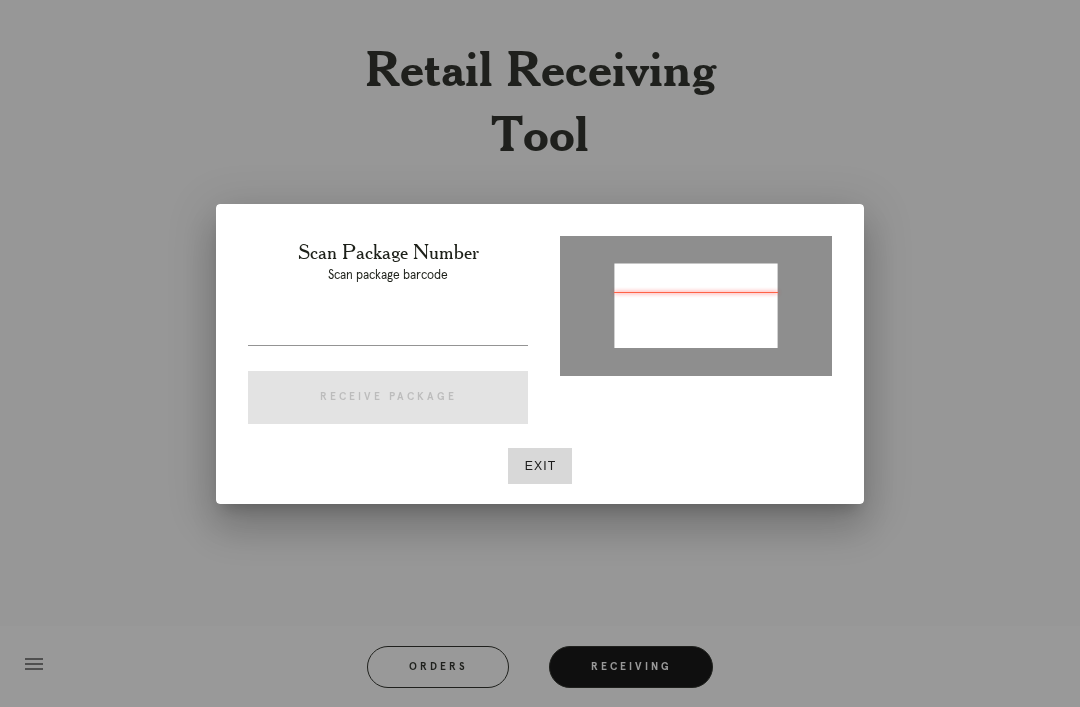 type on "P724472467781327" 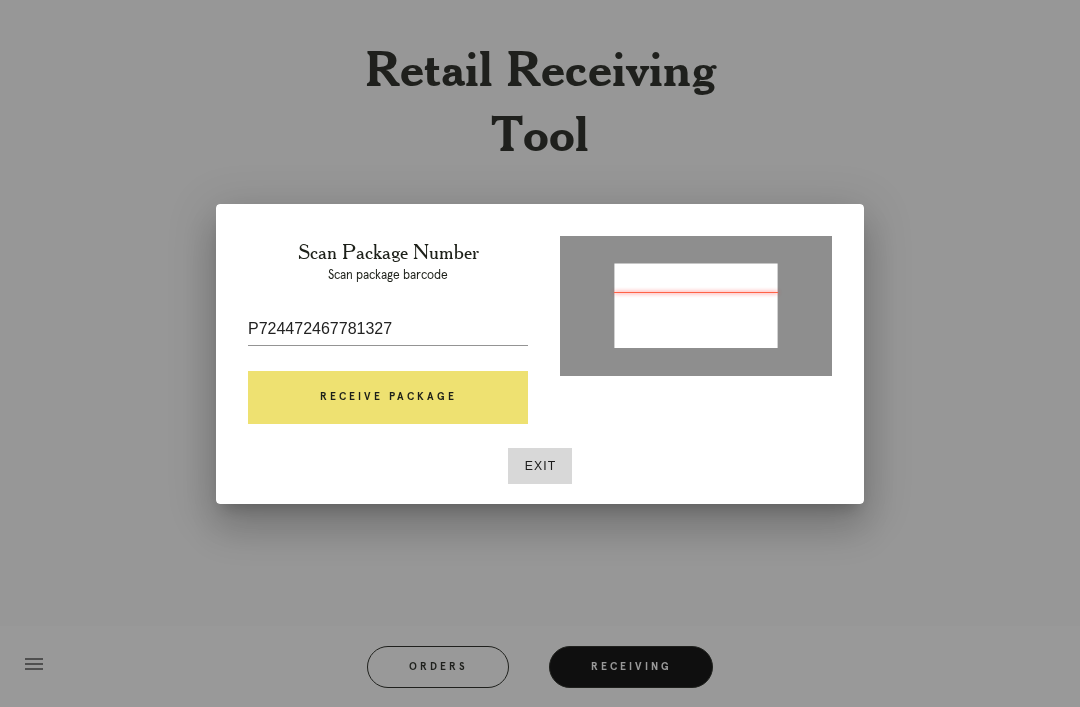 click on "Receive Package" at bounding box center (388, 398) 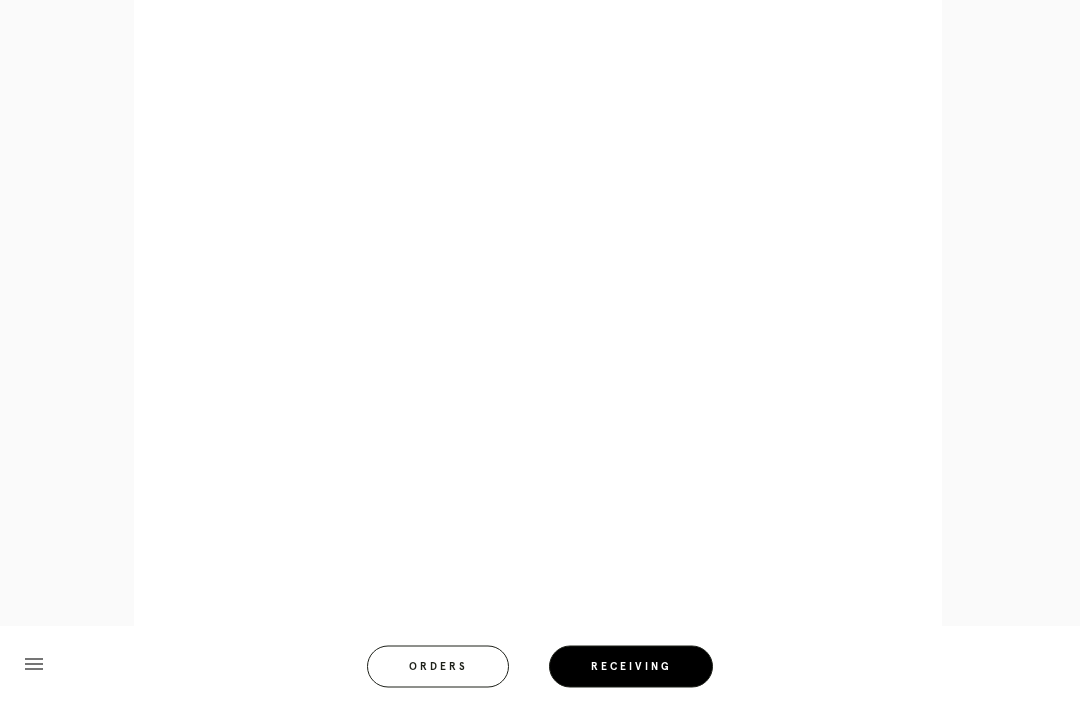 scroll, scrollTop: 928, scrollLeft: 0, axis: vertical 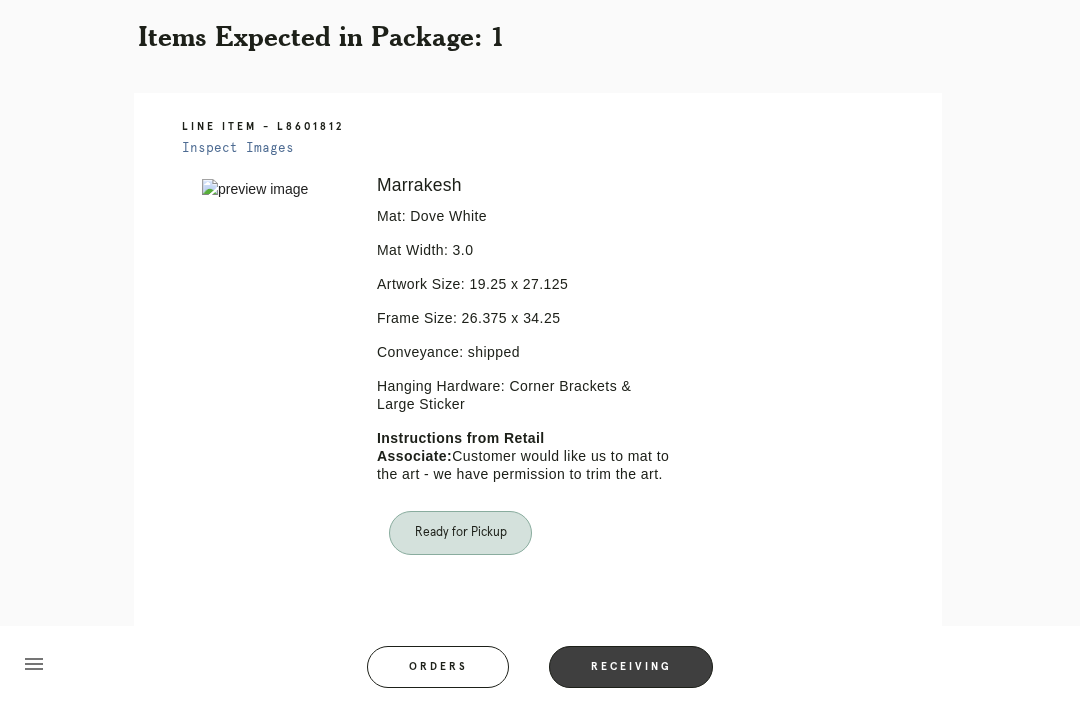 click on "Receiving" at bounding box center [631, 667] 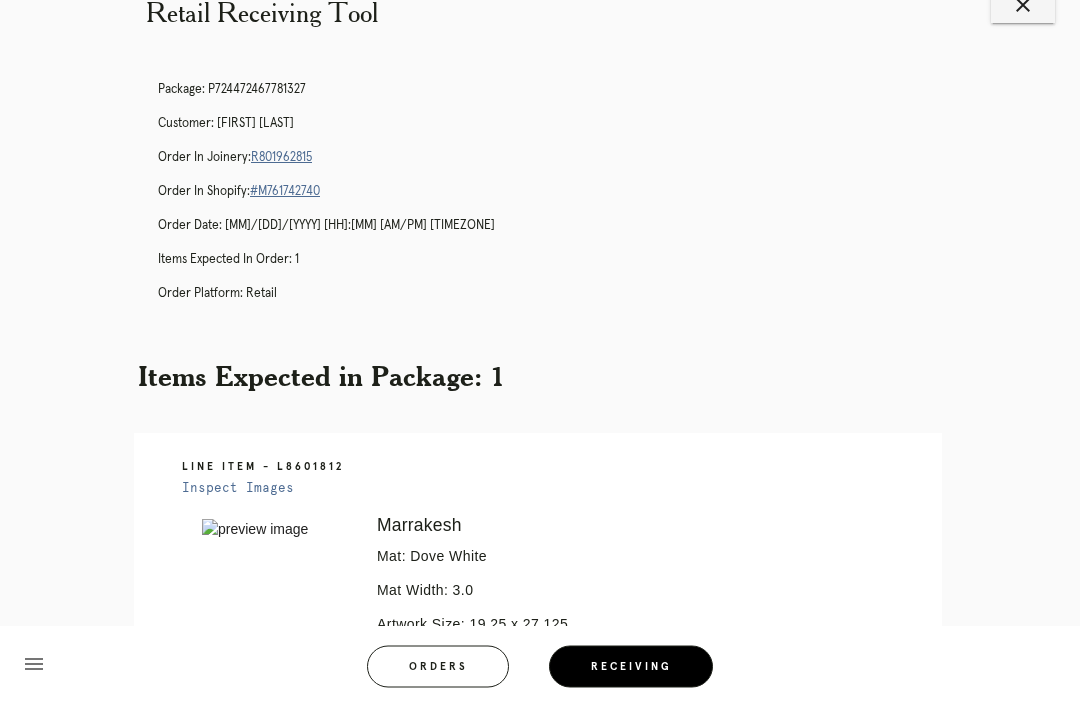 scroll, scrollTop: 0, scrollLeft: 0, axis: both 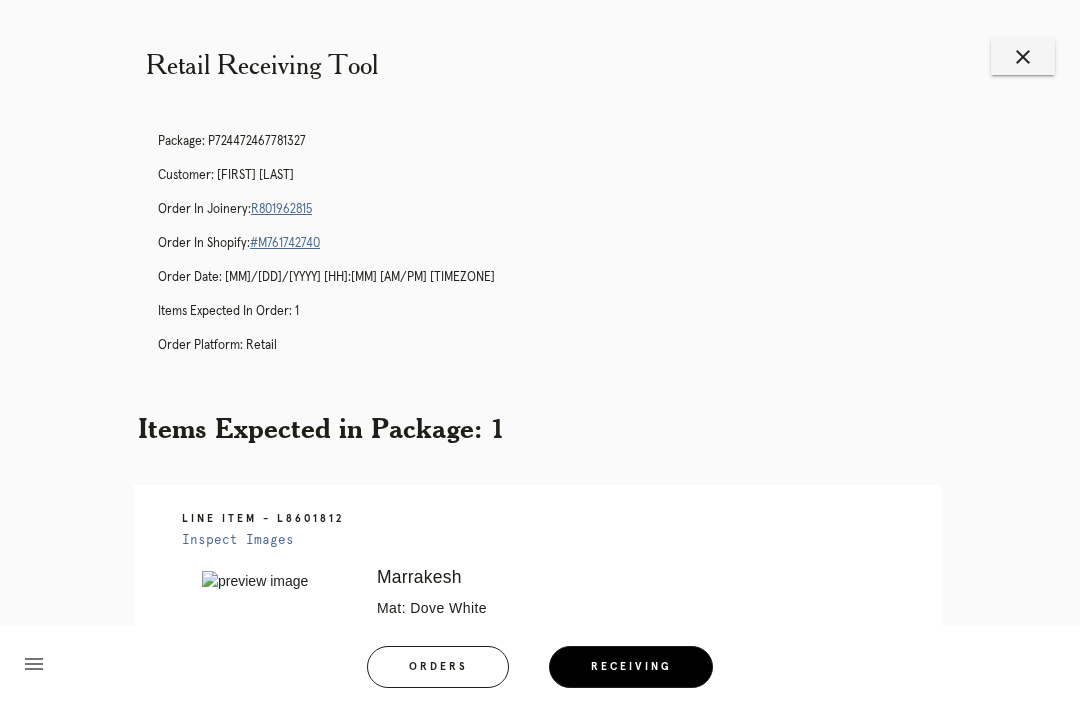 click on "close" at bounding box center [1023, 57] 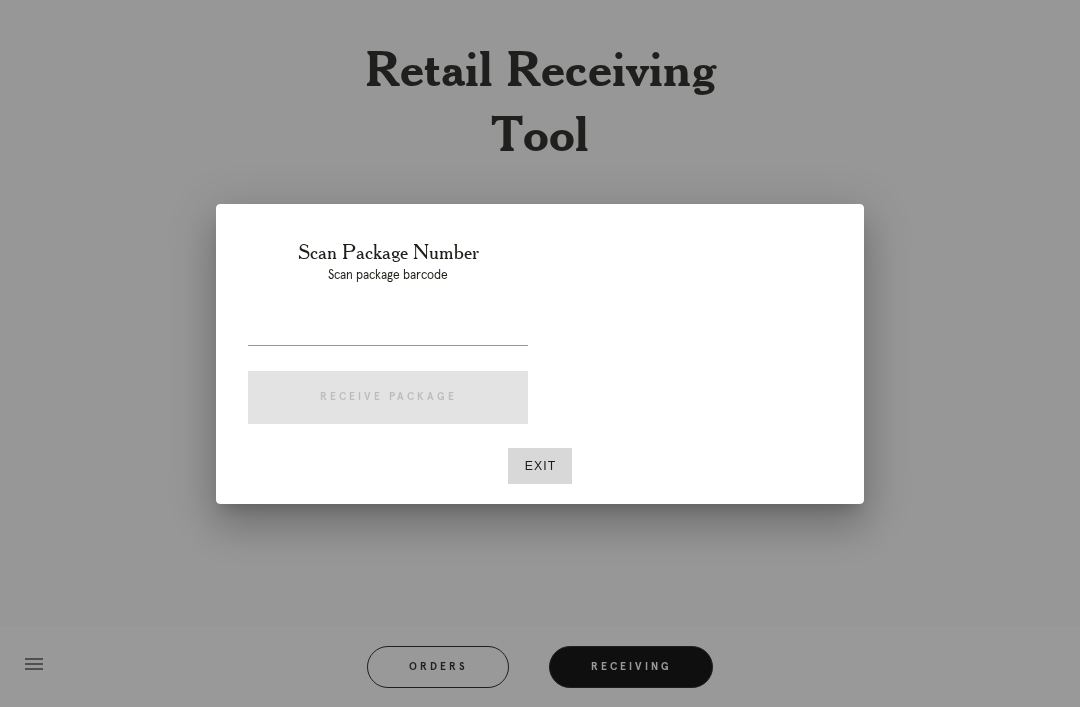 scroll, scrollTop: 0, scrollLeft: 0, axis: both 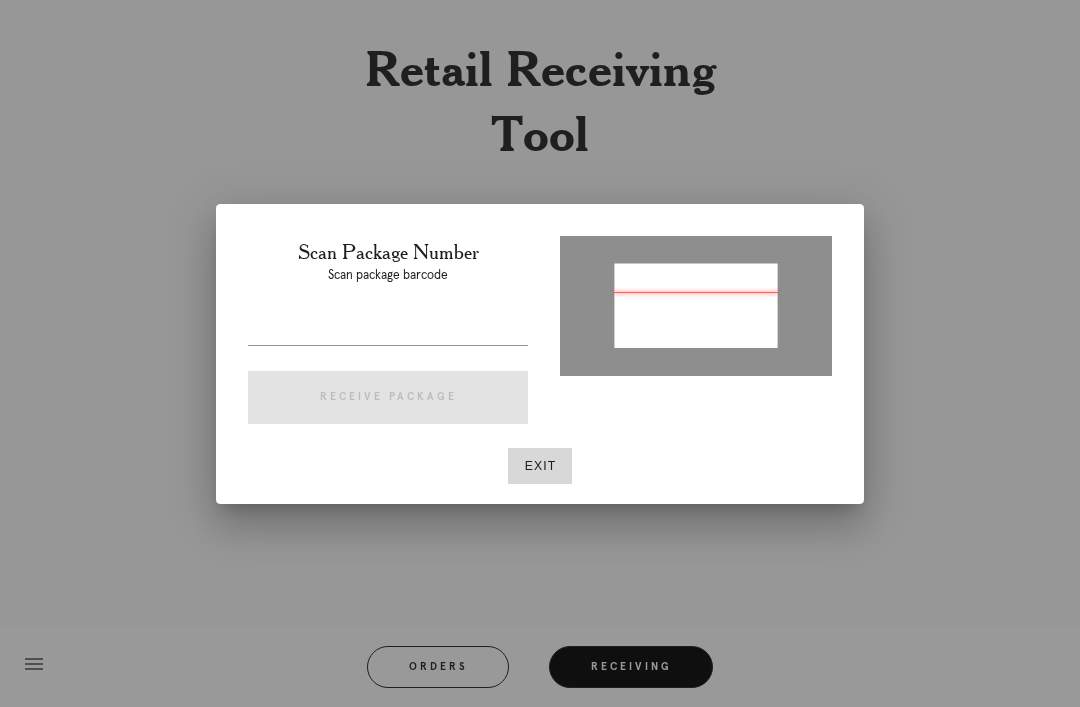 type on "P962728831214534" 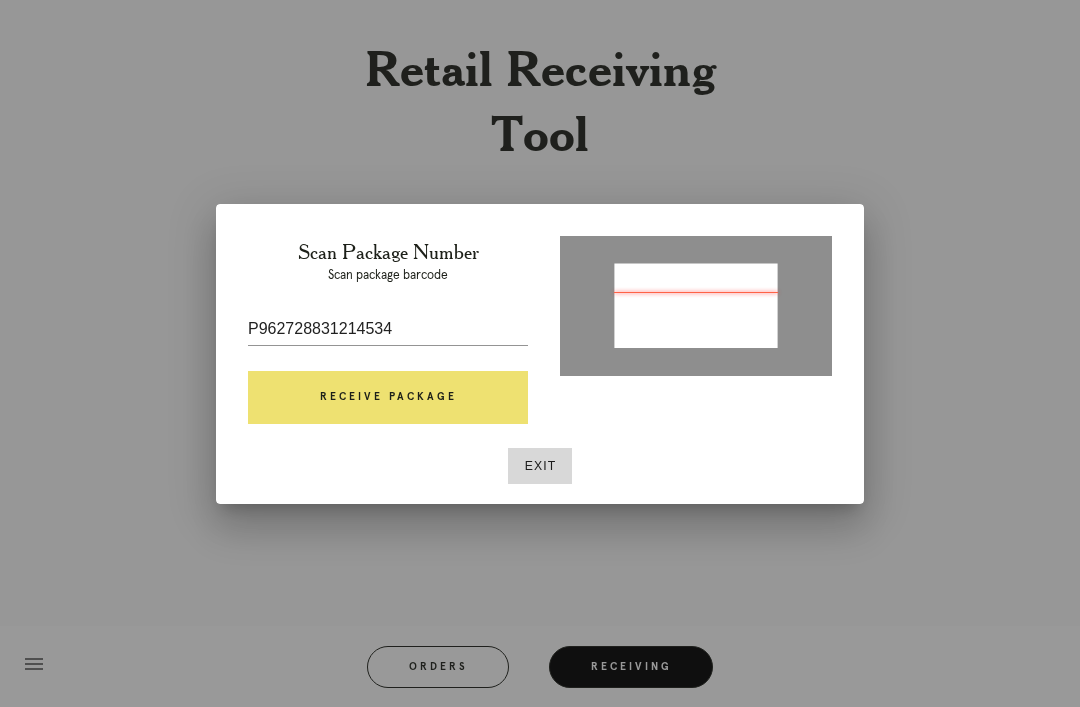 click on "Receive Package" at bounding box center (388, 398) 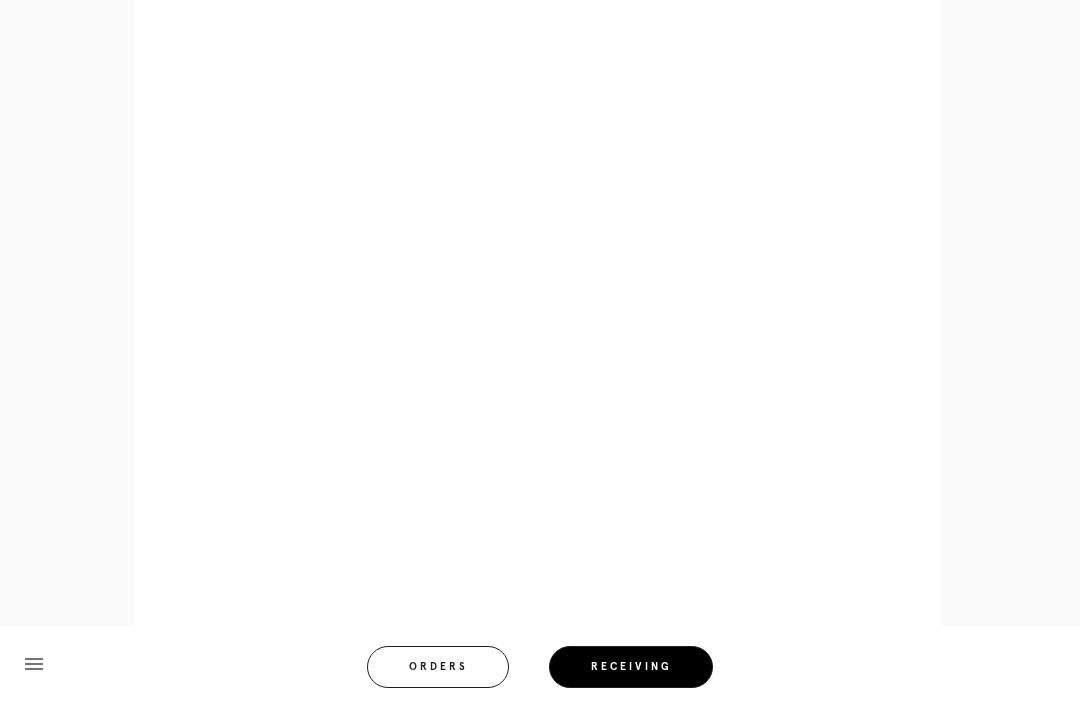 scroll, scrollTop: 836, scrollLeft: 0, axis: vertical 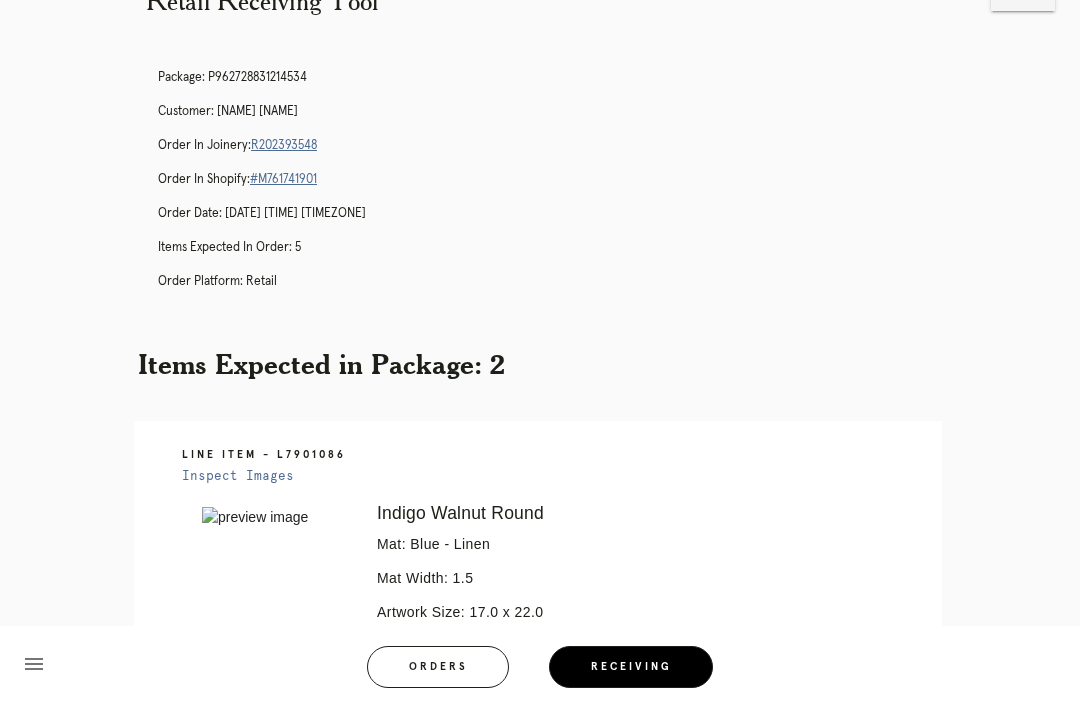 click on "R202393548" at bounding box center (284, 145) 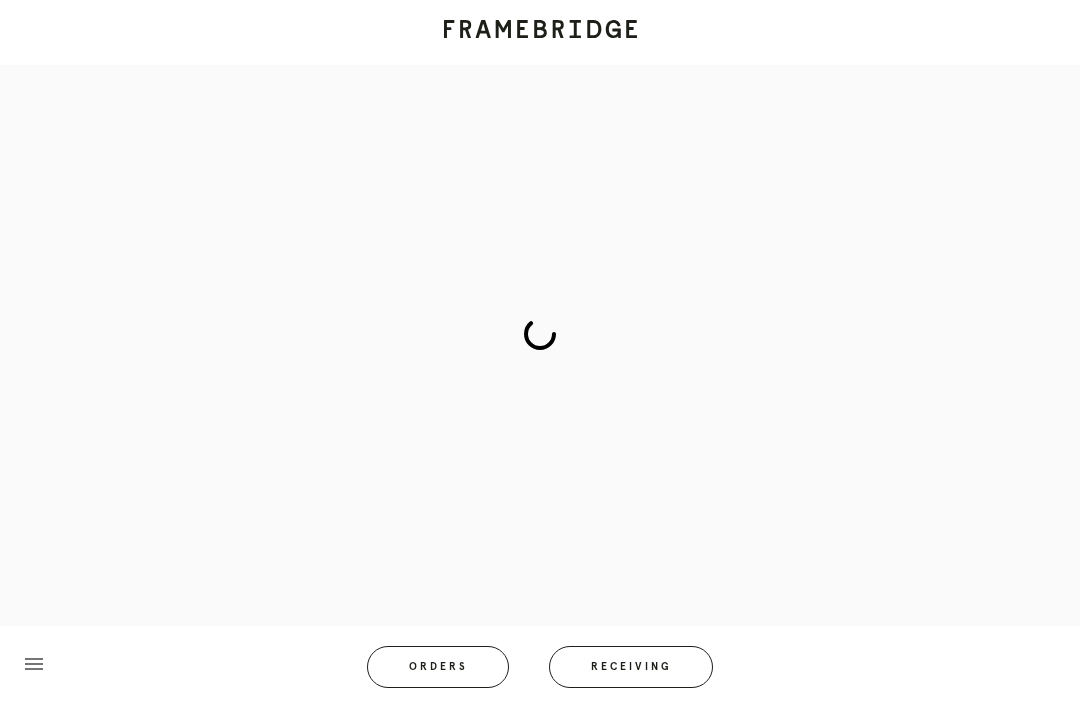 scroll, scrollTop: 0, scrollLeft: 0, axis: both 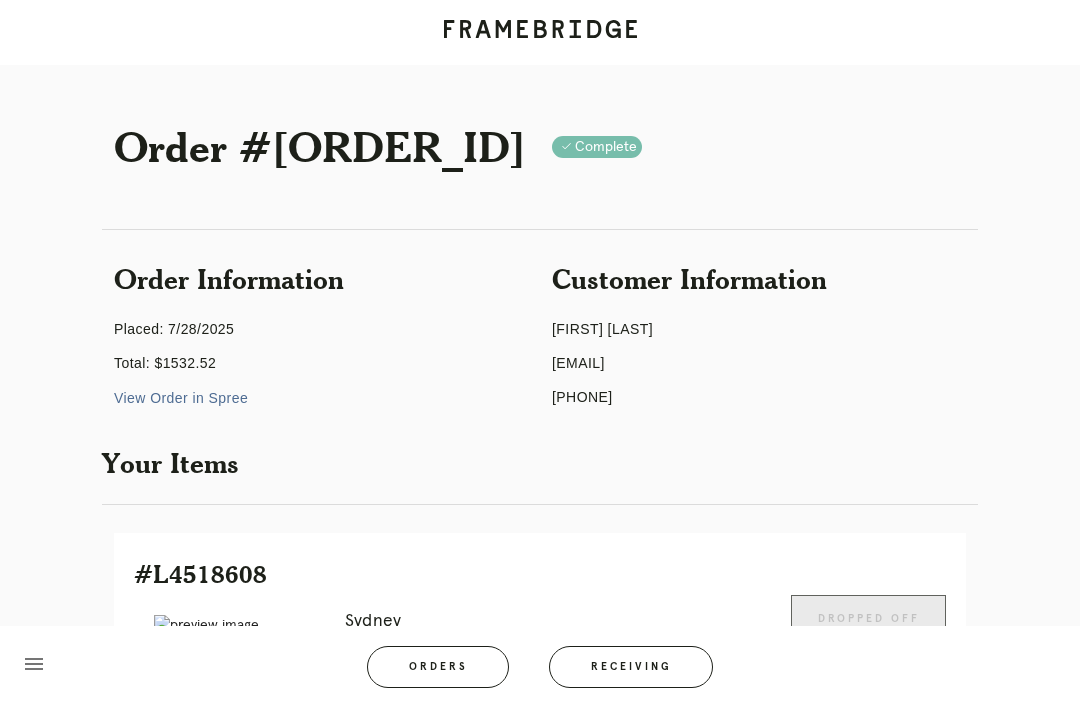 click on "Receiving" at bounding box center (631, 667) 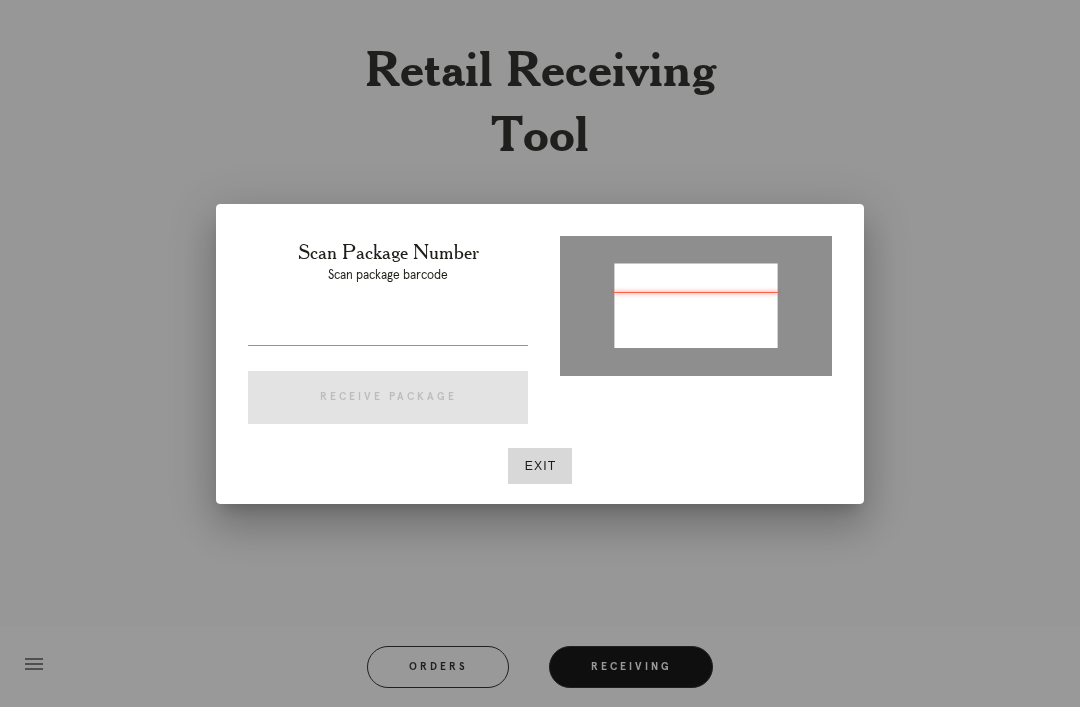 type on "[ORDER_ID]" 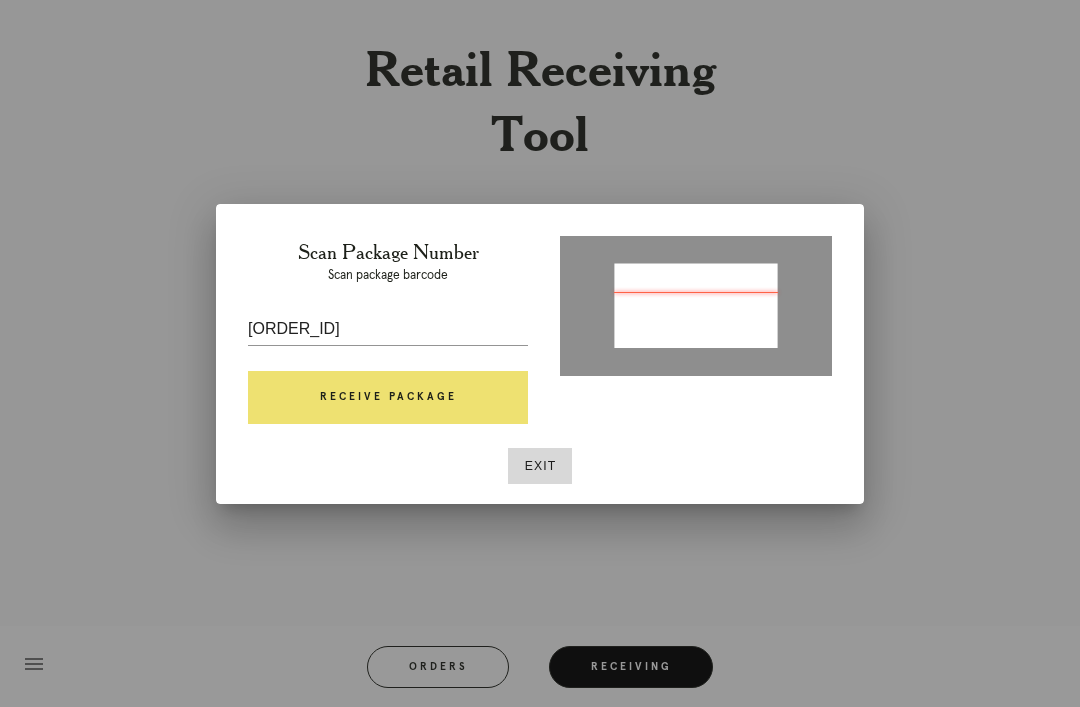 click on "Receive Package" at bounding box center [388, 398] 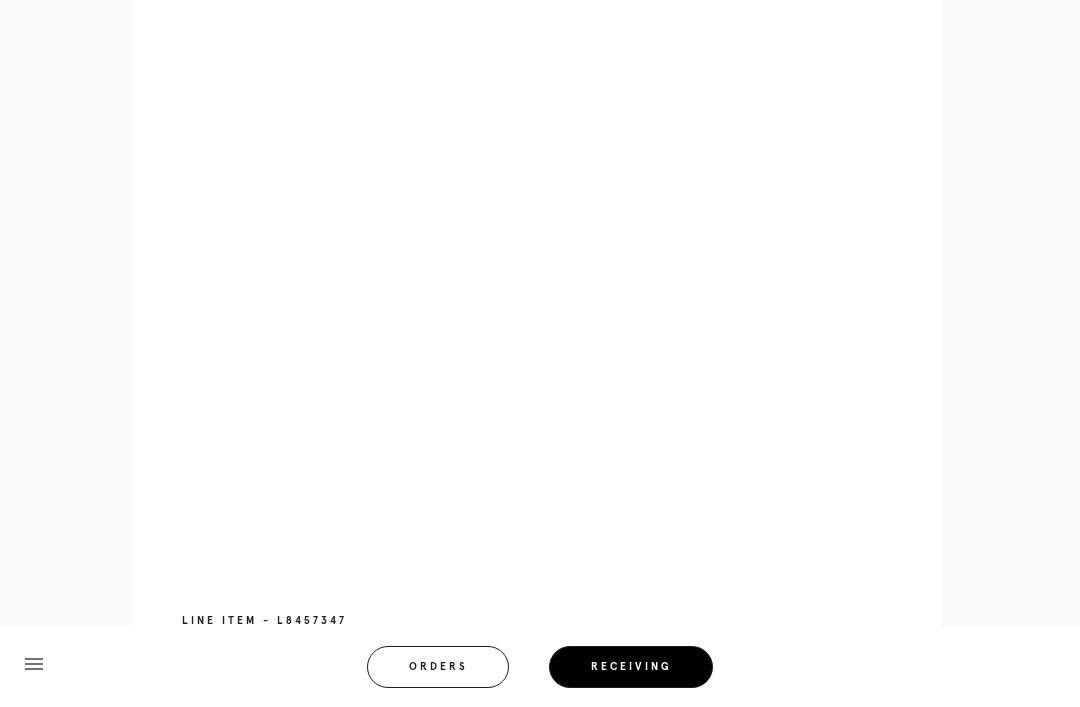scroll, scrollTop: 1003, scrollLeft: 0, axis: vertical 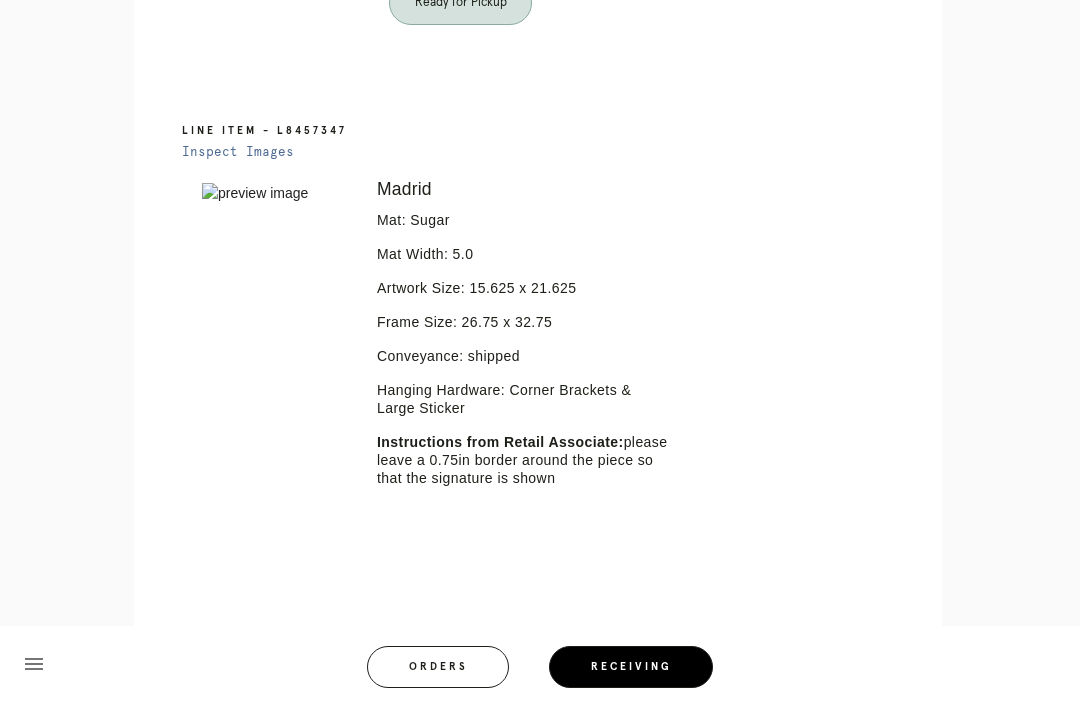 click on "Hanging Hardware: Corner Brackets & Large Sticker" at bounding box center (525, 399) 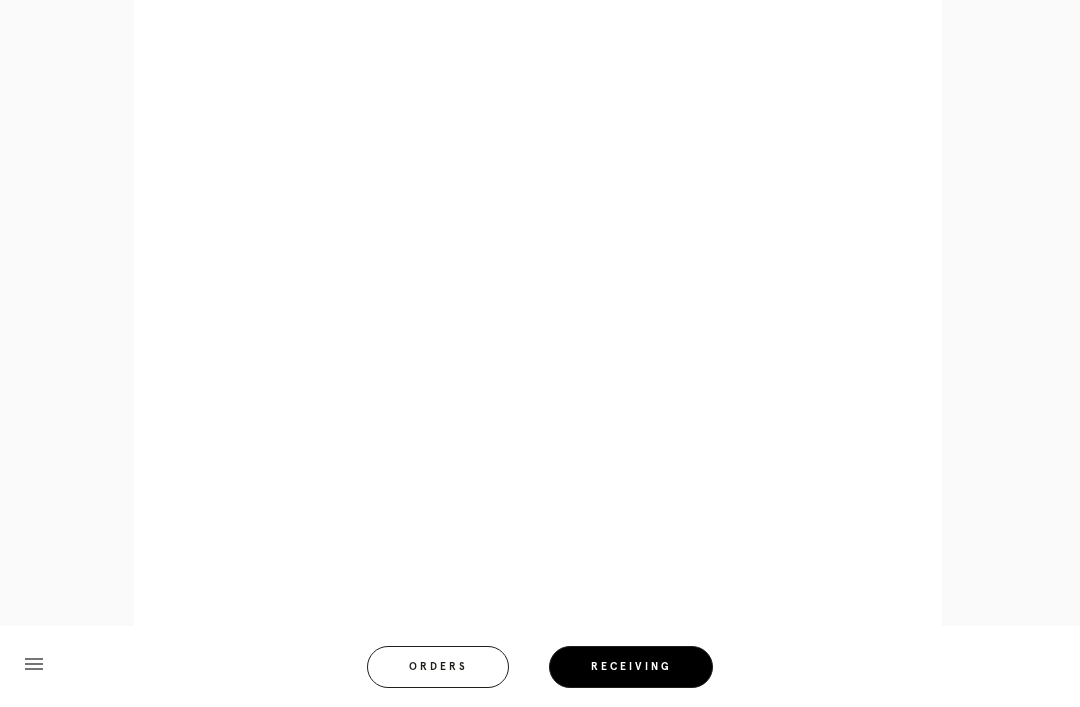 scroll, scrollTop: 1424, scrollLeft: 0, axis: vertical 